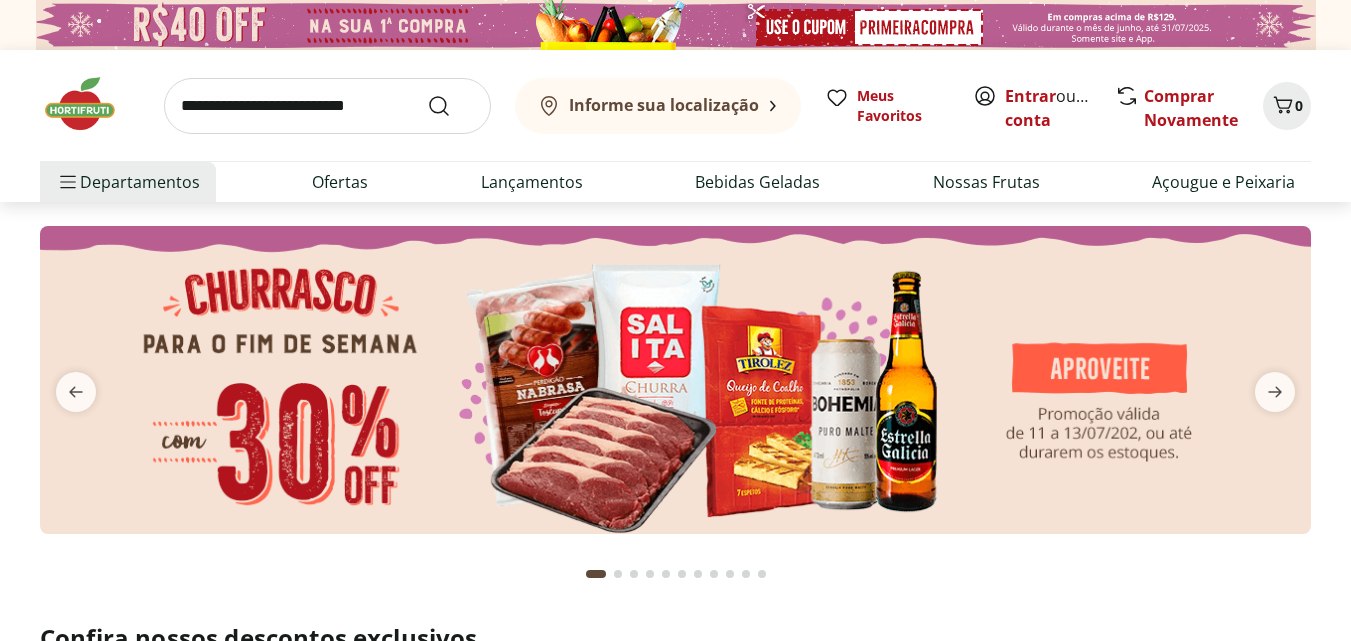 scroll, scrollTop: 0, scrollLeft: 0, axis: both 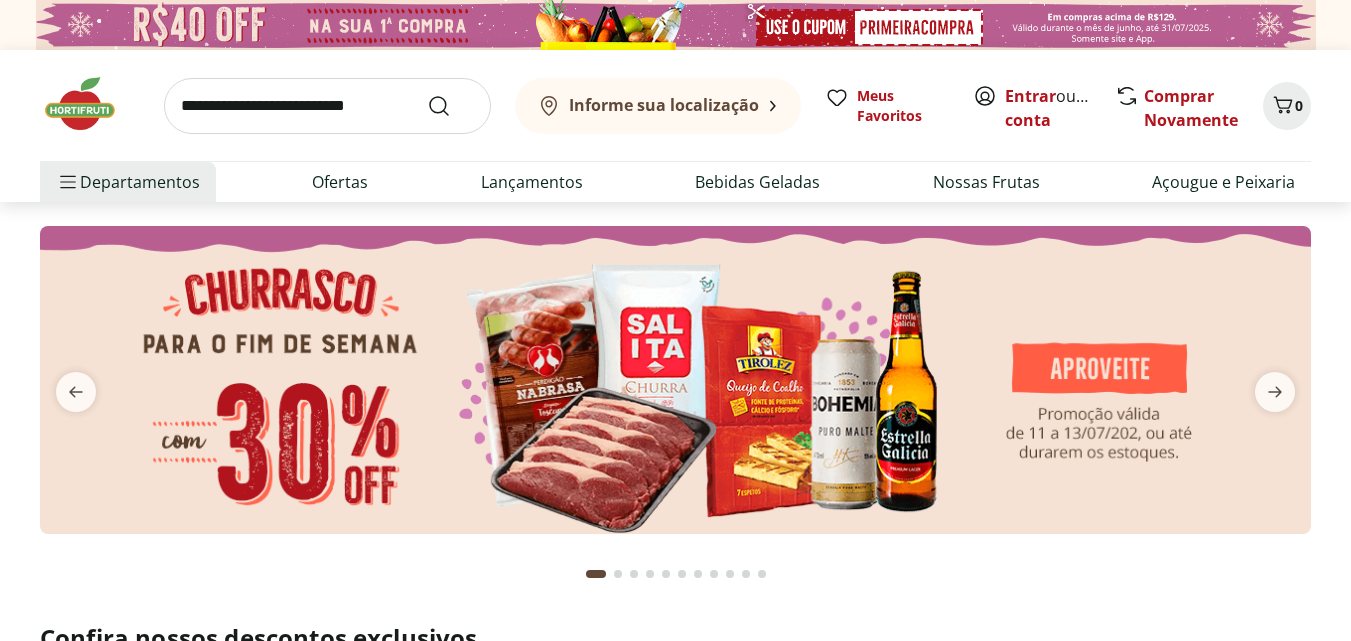 click on "Informe sua localização" at bounding box center (664, 105) 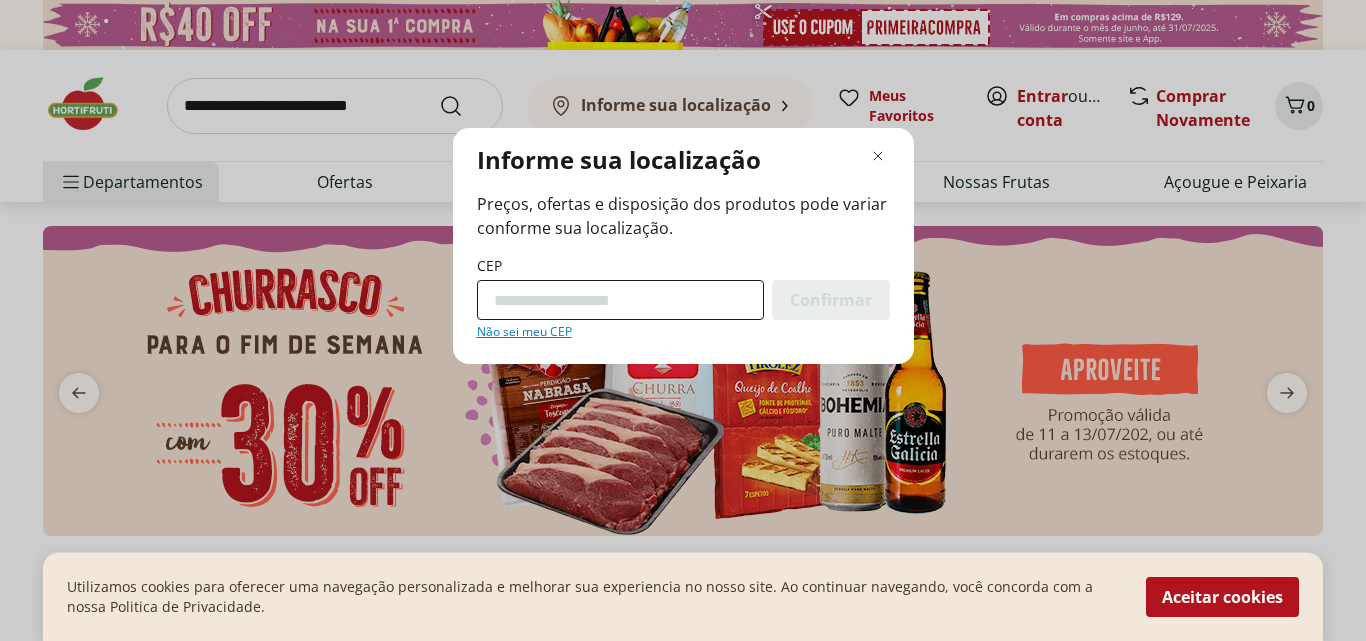 click on "CEP" at bounding box center (620, 300) 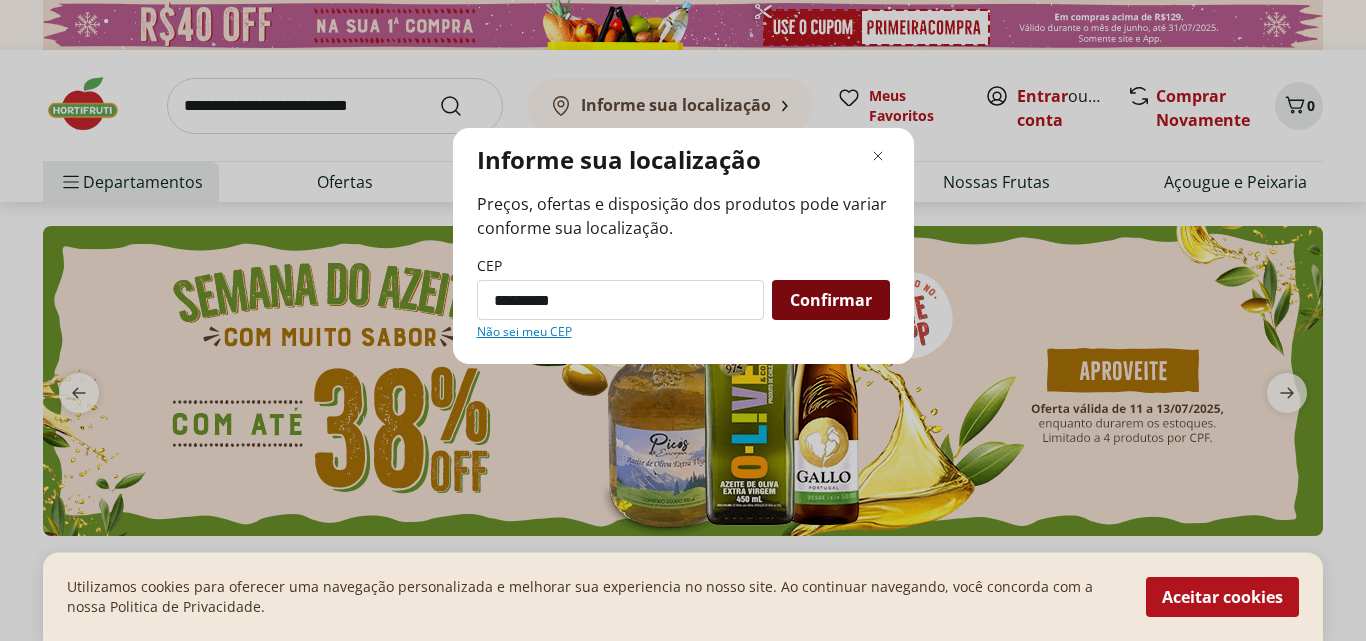 type on "*********" 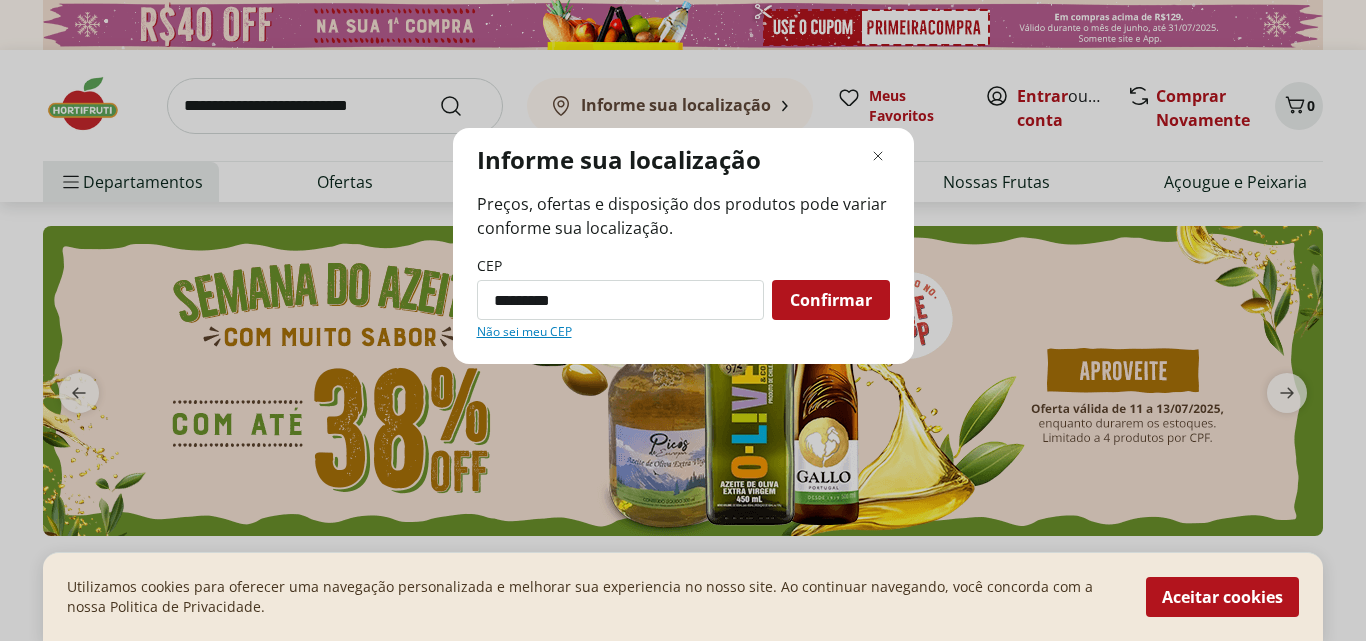click on "Confirmar" at bounding box center (831, 300) 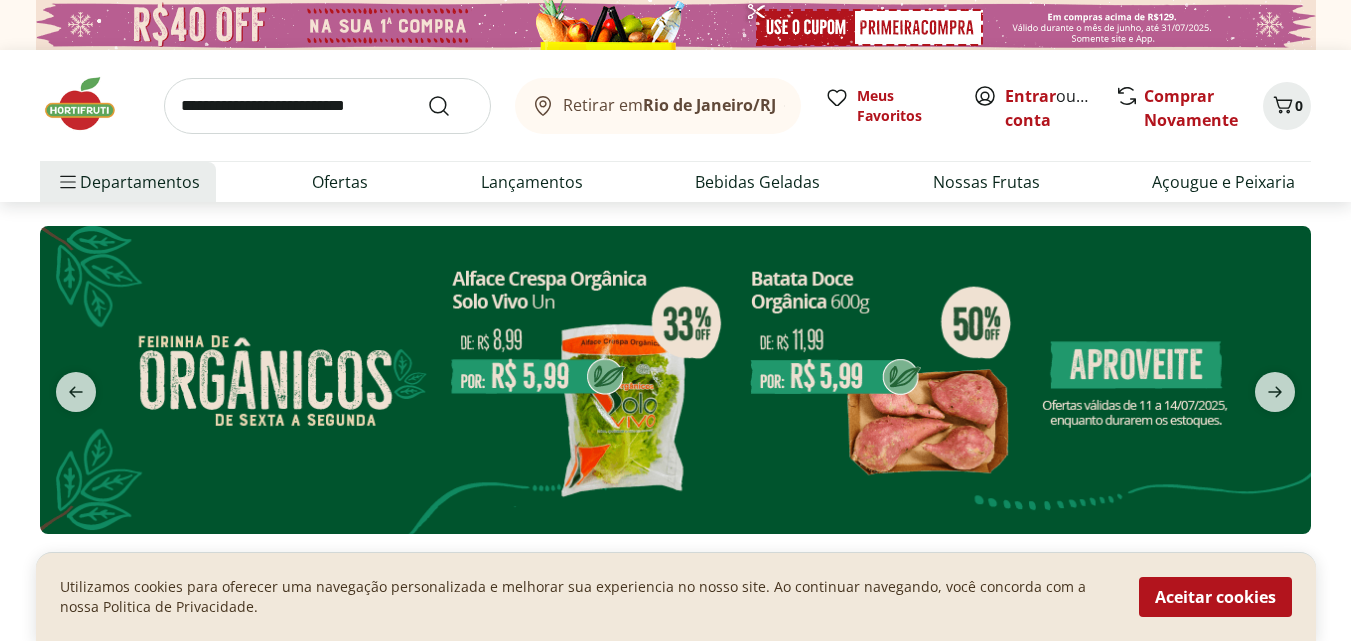click at bounding box center (327, 106) 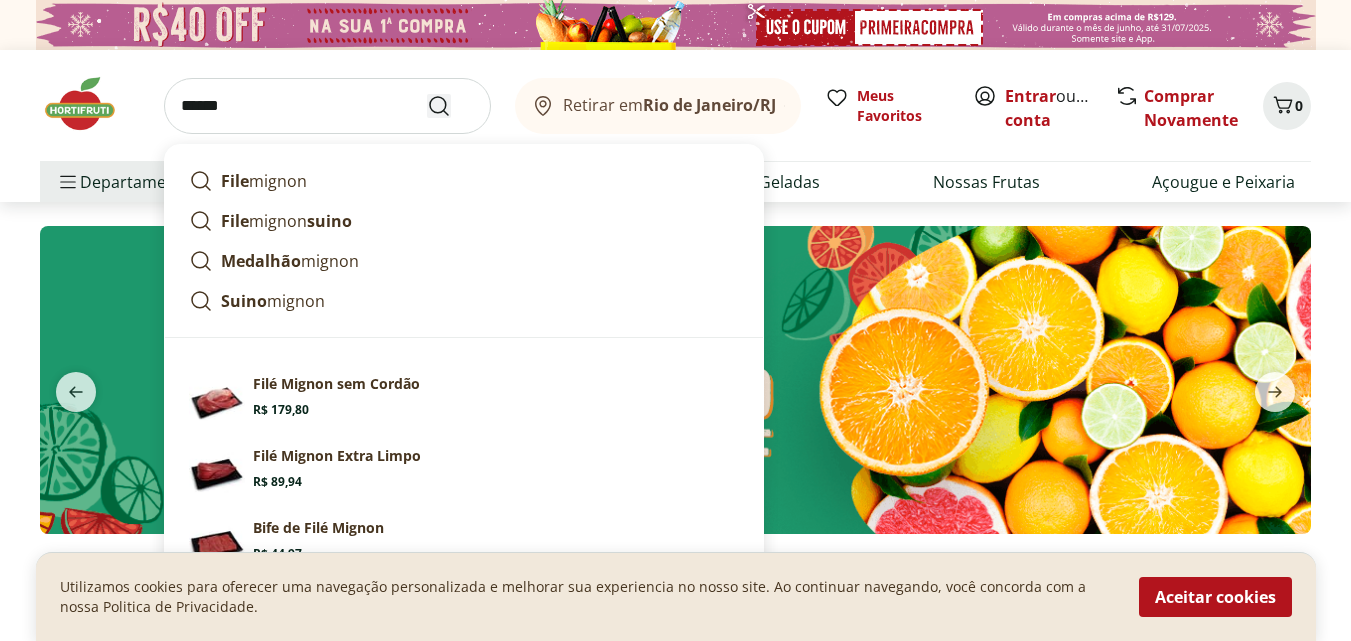 type on "******" 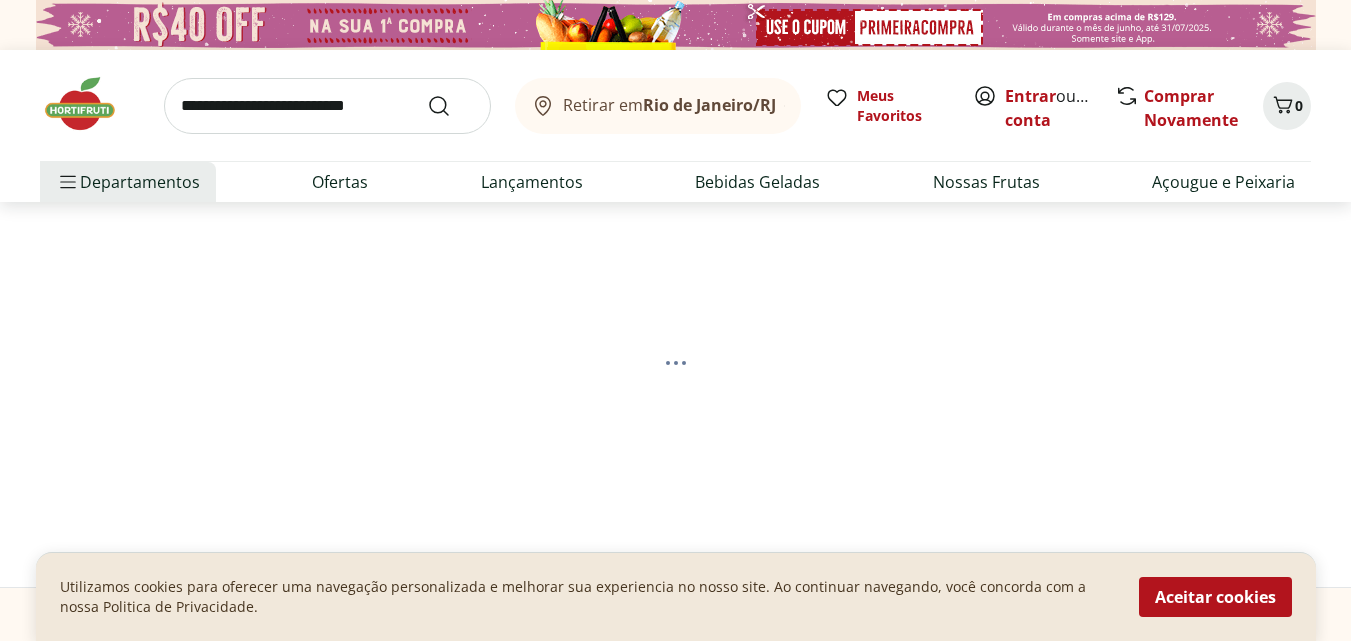 select on "**********" 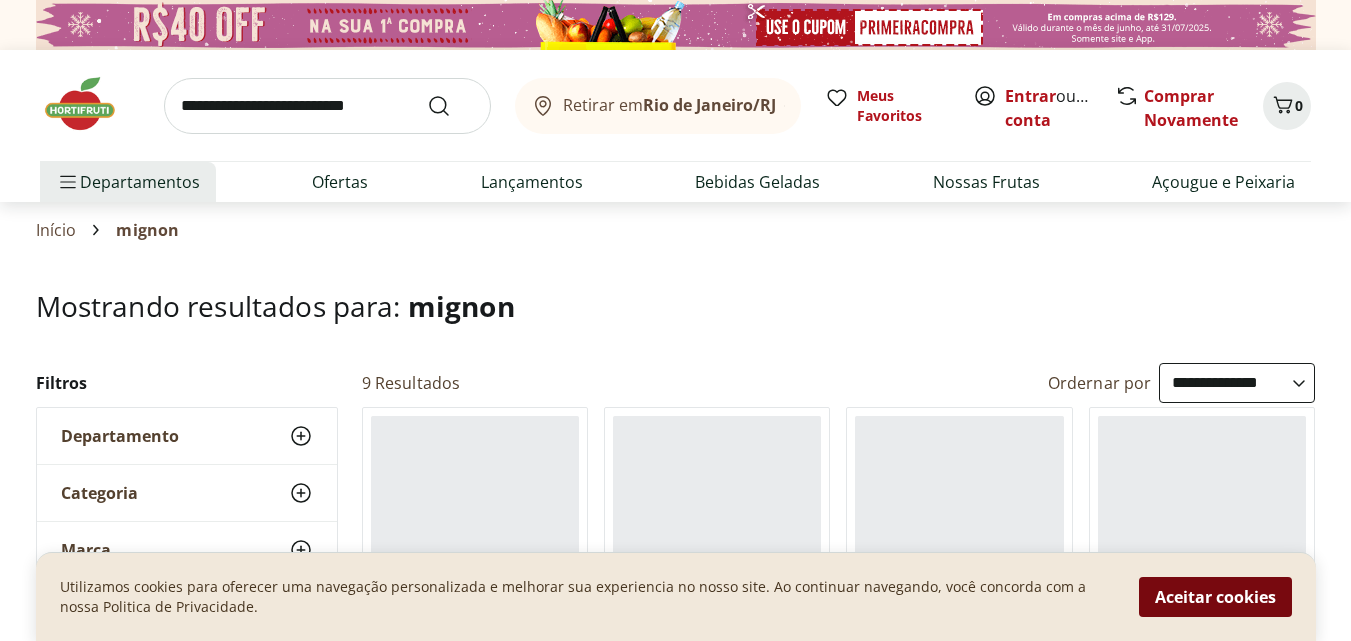 click on "Aceitar cookies" at bounding box center (1215, 597) 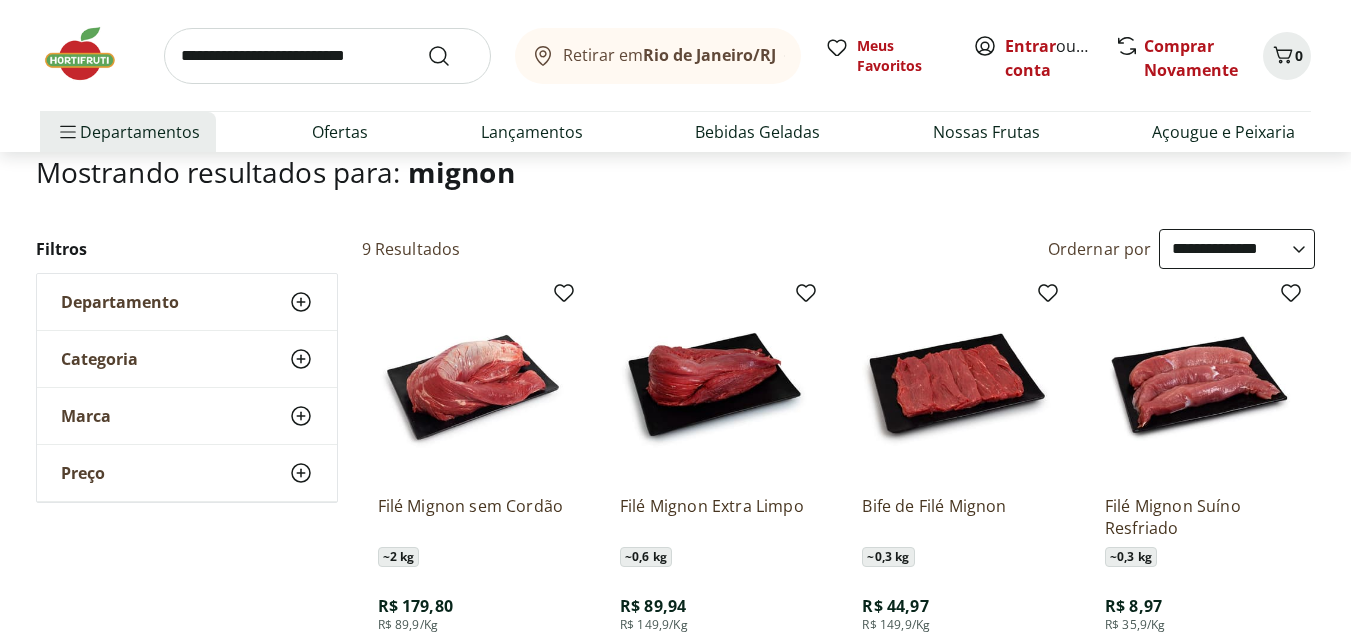 scroll, scrollTop: 200, scrollLeft: 0, axis: vertical 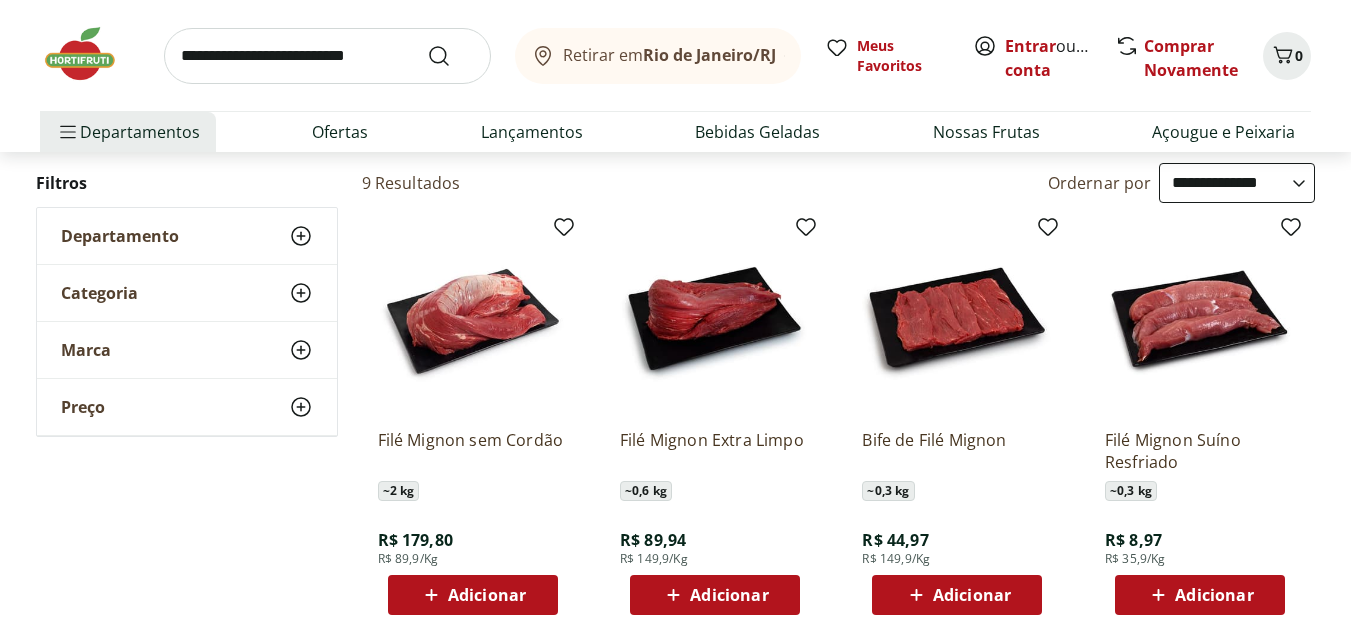 click on "Rio de Janeiro/RJ" at bounding box center [709, 55] 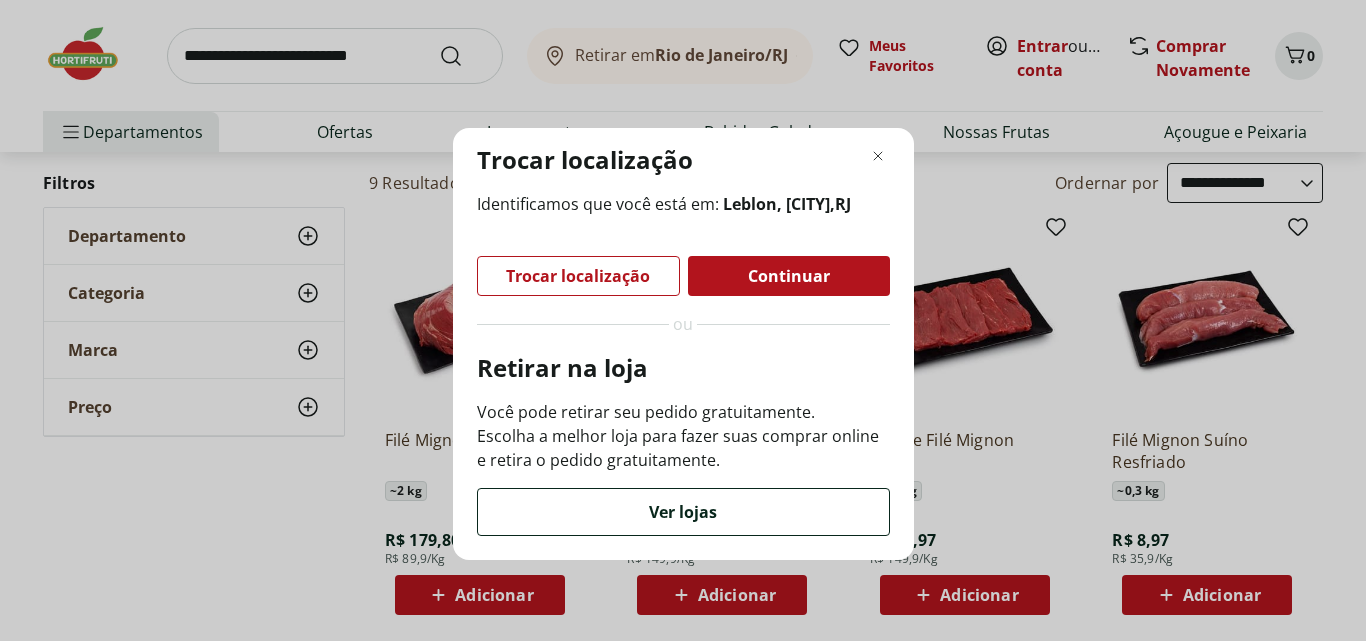 click on "Ver lojas" at bounding box center (683, 512) 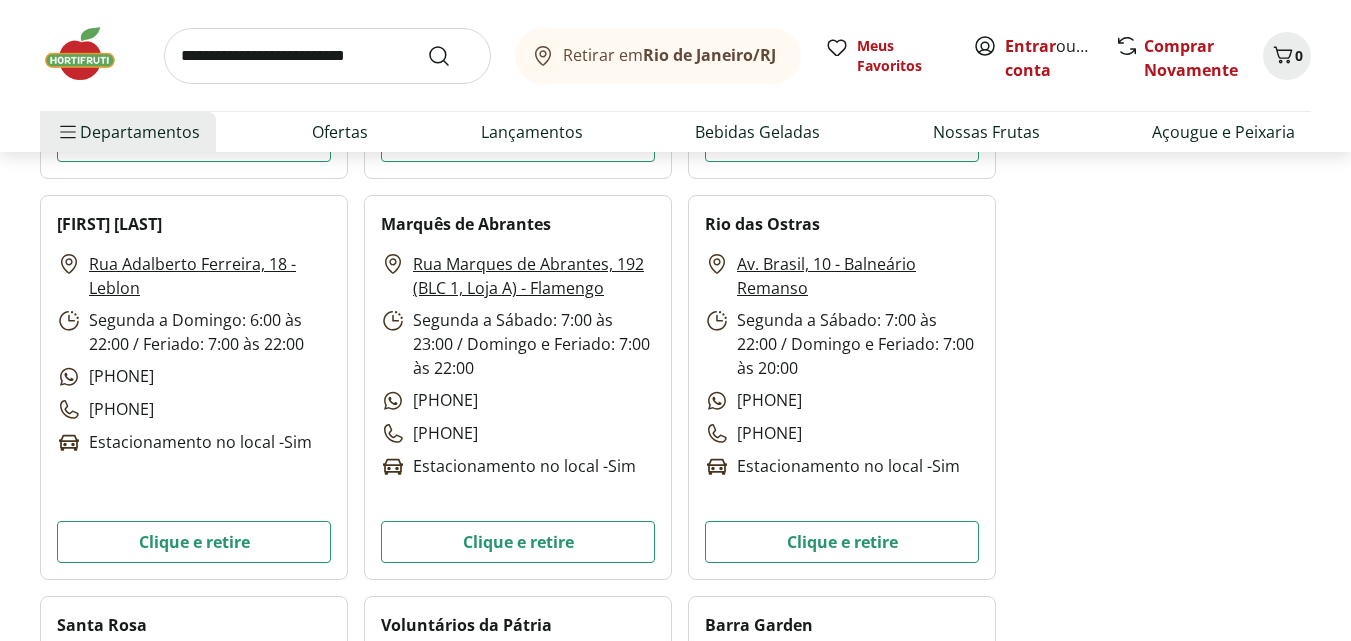 scroll, scrollTop: 3200, scrollLeft: 0, axis: vertical 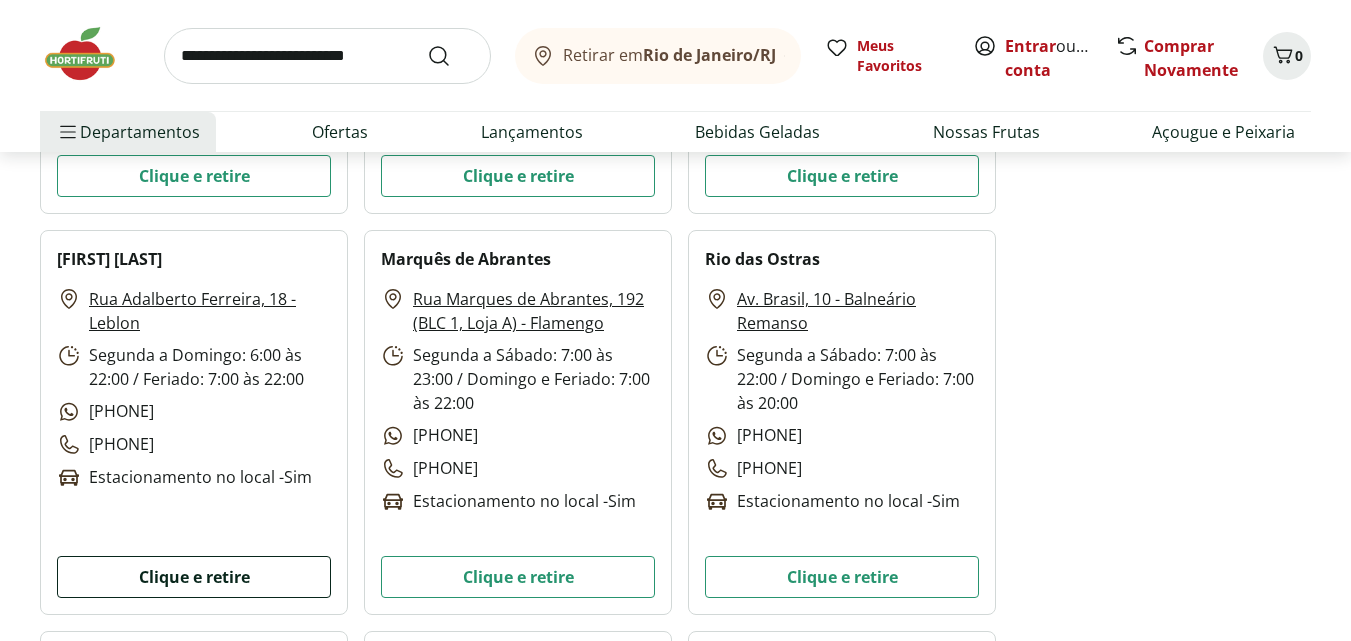 click on "Clique e retire" at bounding box center [194, 577] 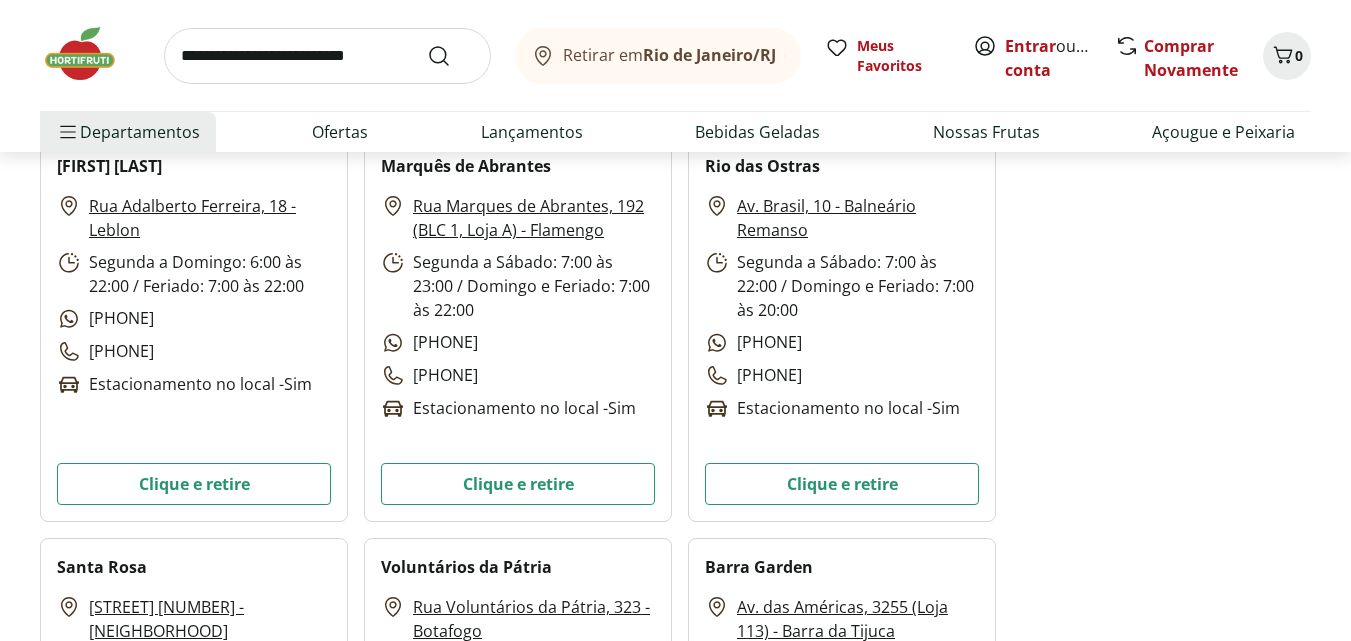 scroll, scrollTop: 3400, scrollLeft: 0, axis: vertical 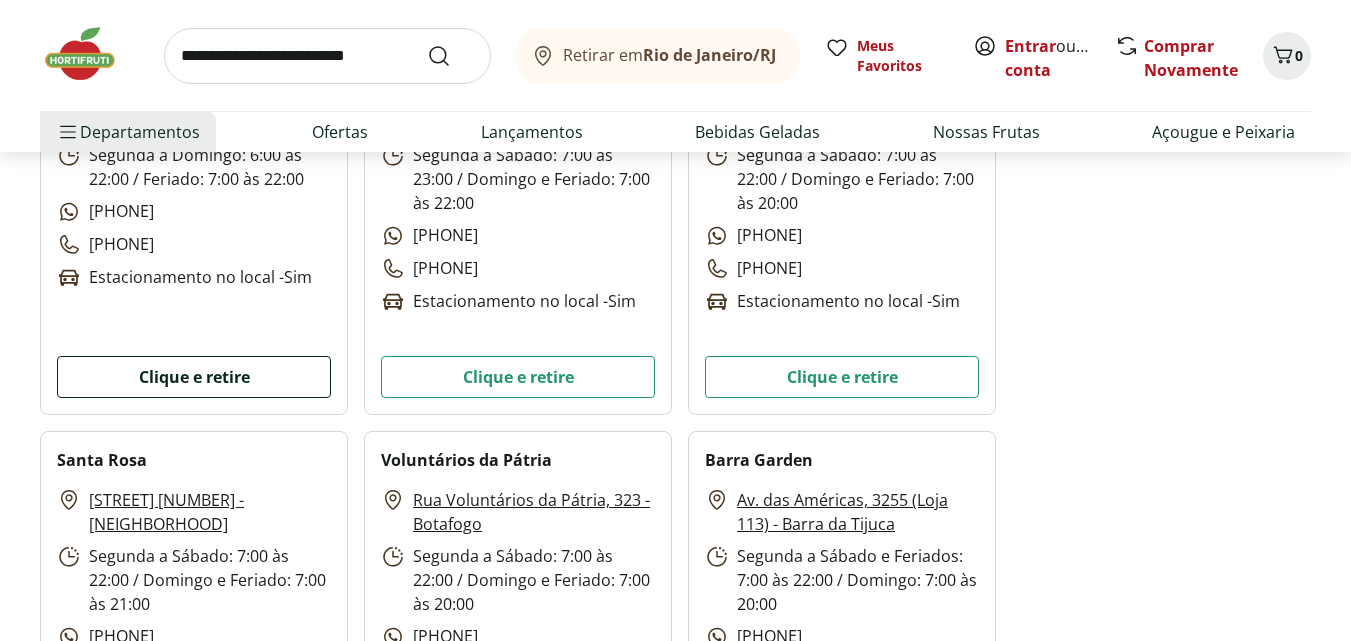 click on "Clique e retire" at bounding box center (194, 377) 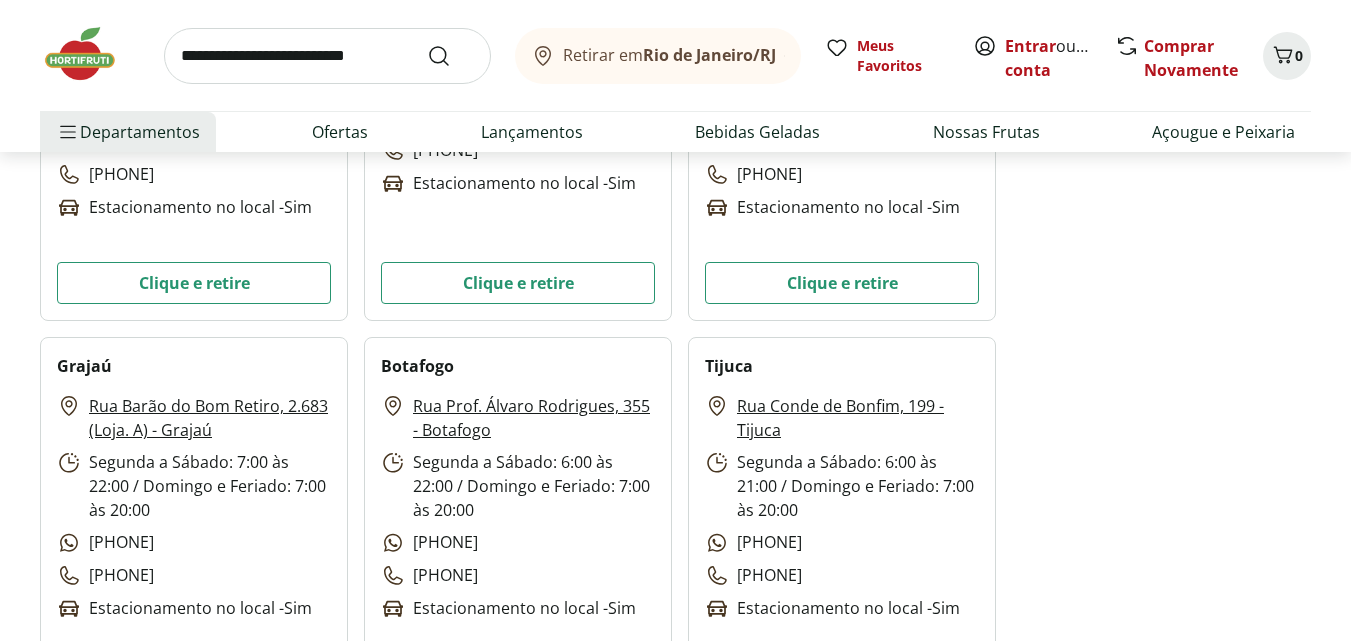 scroll, scrollTop: 700, scrollLeft: 0, axis: vertical 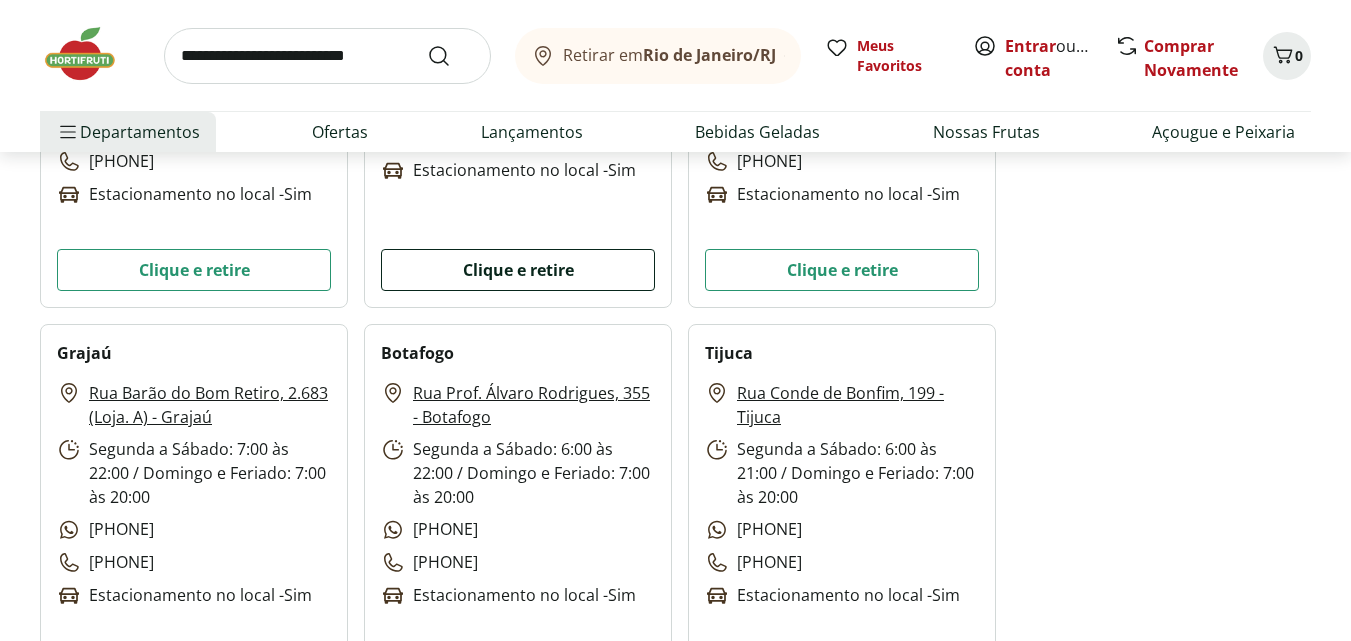 click on "Clique e retire" at bounding box center (518, 270) 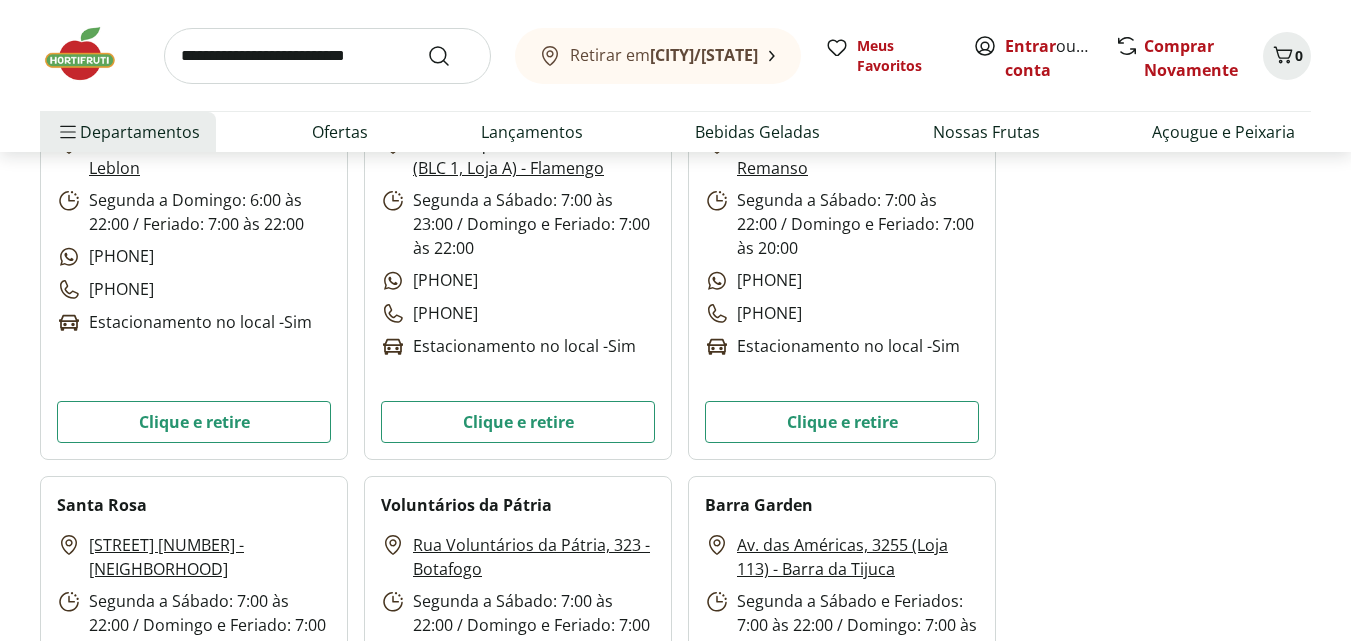 scroll, scrollTop: 3400, scrollLeft: 0, axis: vertical 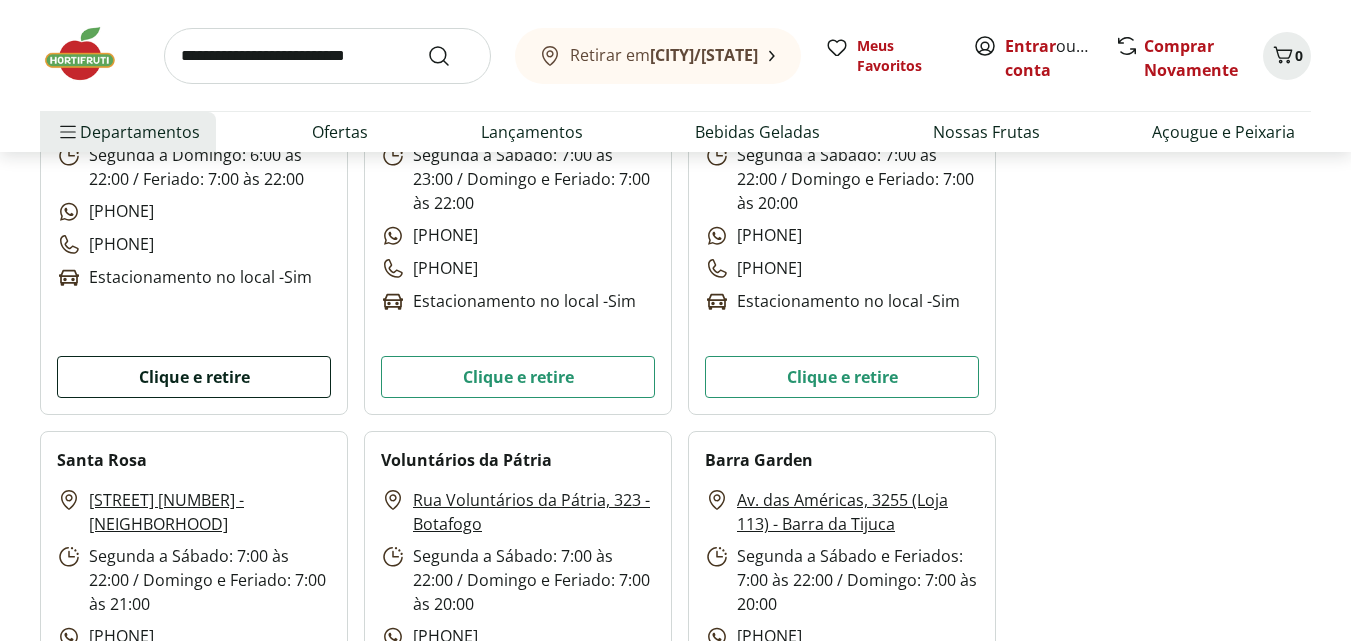 click on "Clique e retire" at bounding box center (194, 377) 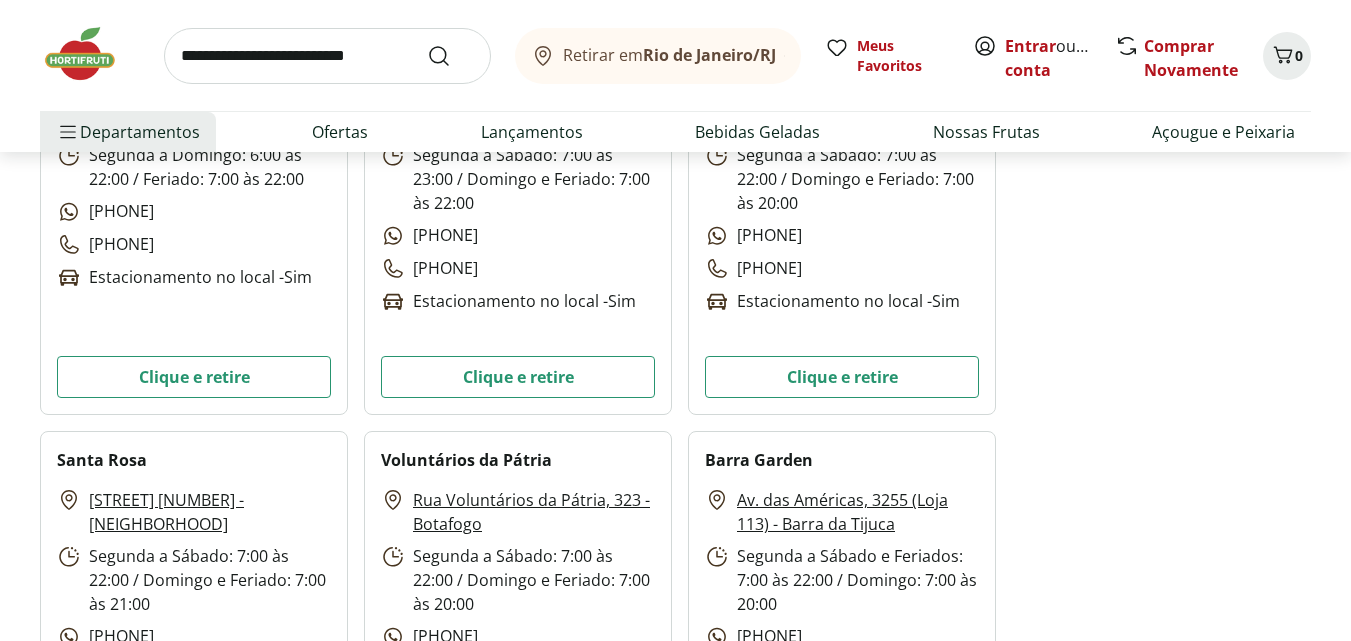 scroll, scrollTop: 3300, scrollLeft: 0, axis: vertical 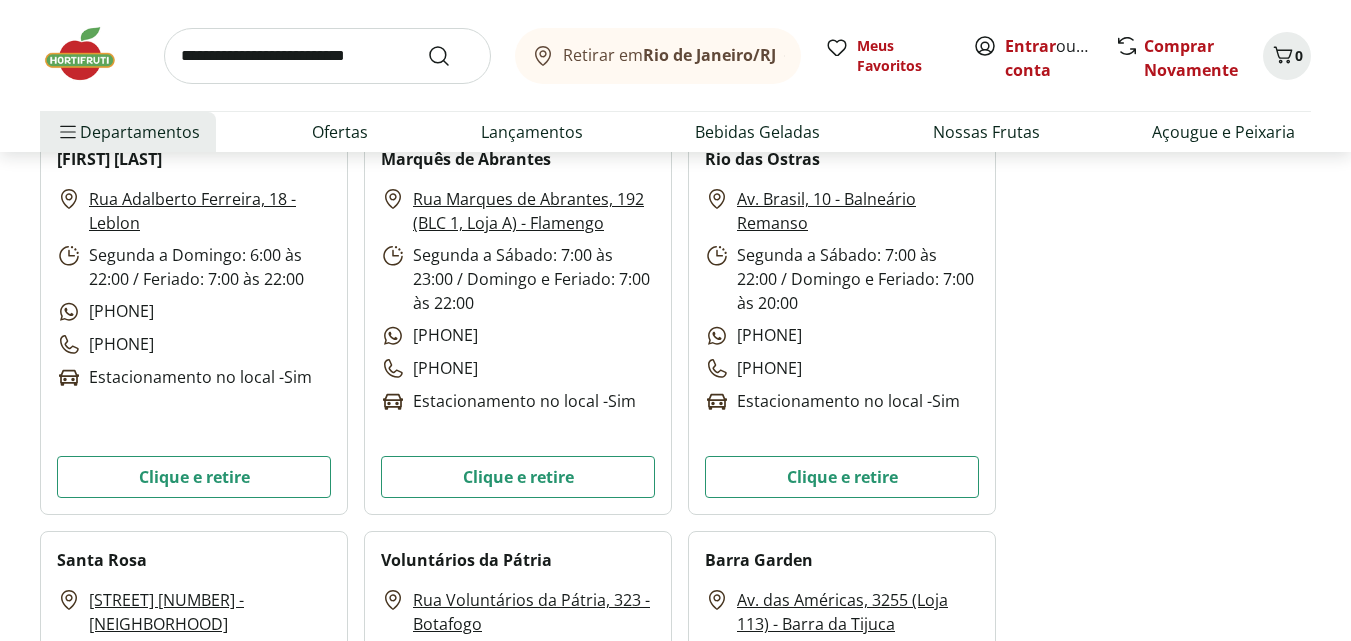 click on "Rio de Janeiro/RJ" at bounding box center (709, 55) 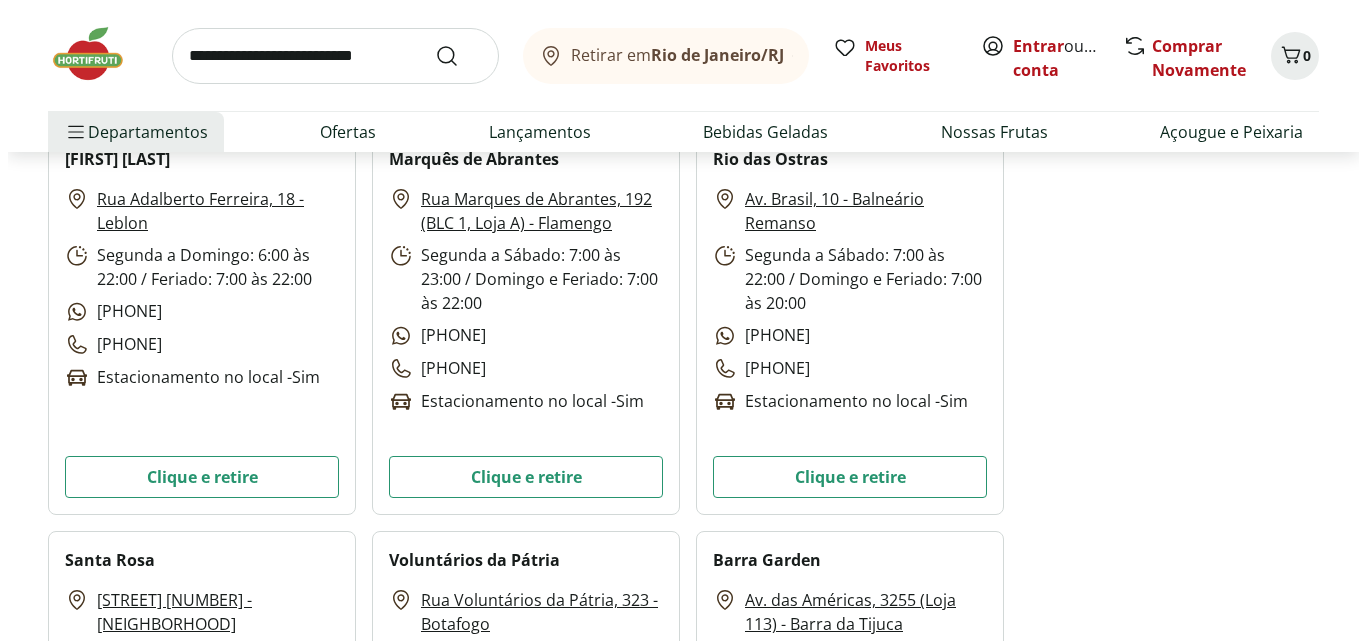 scroll, scrollTop: 2498, scrollLeft: 0, axis: vertical 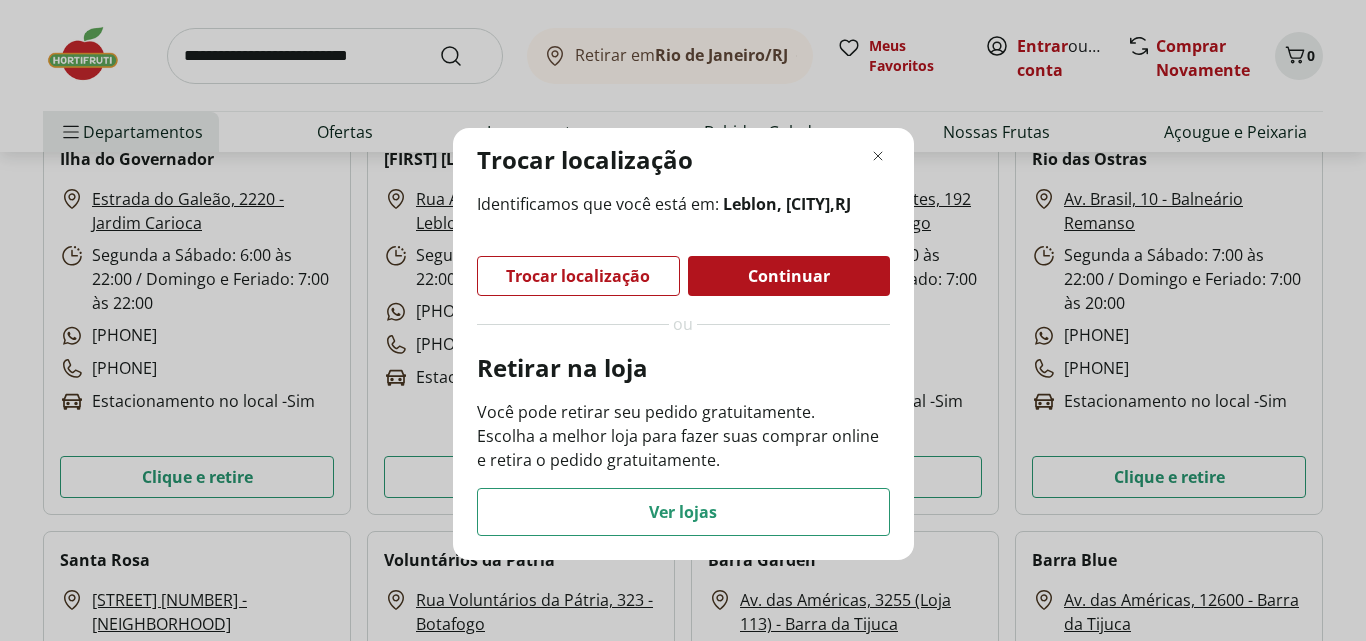 click on "Continuar" at bounding box center (789, 276) 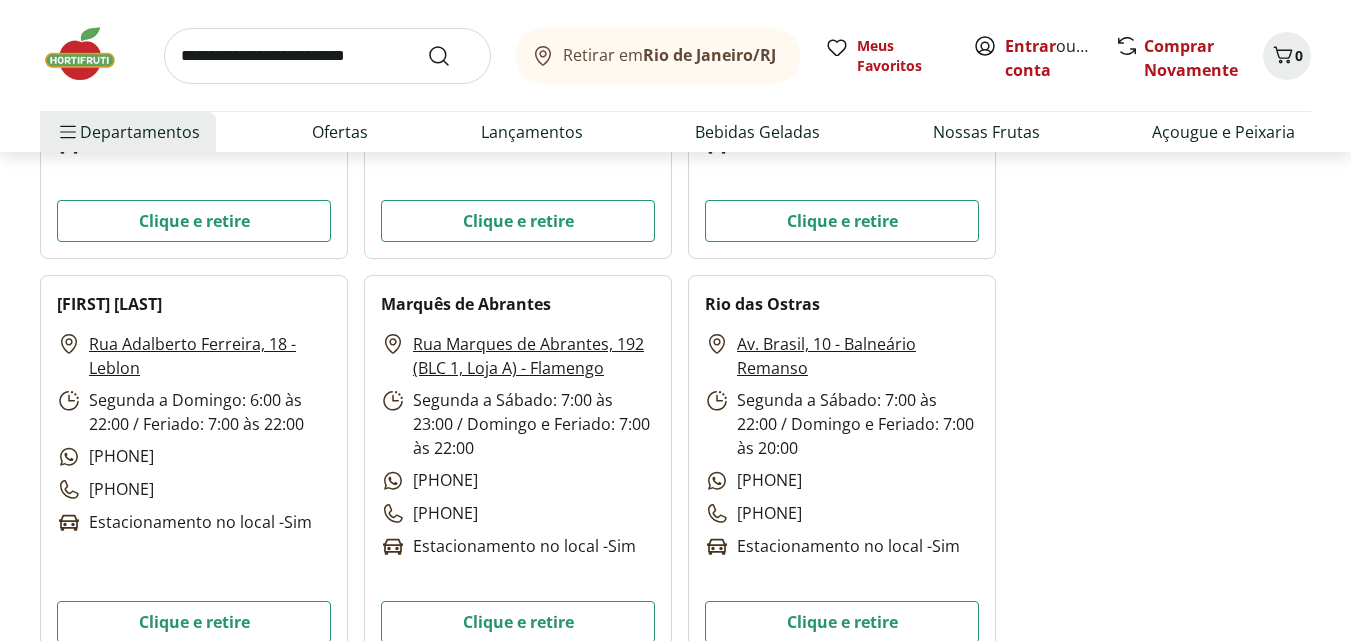 scroll, scrollTop: 3199, scrollLeft: 0, axis: vertical 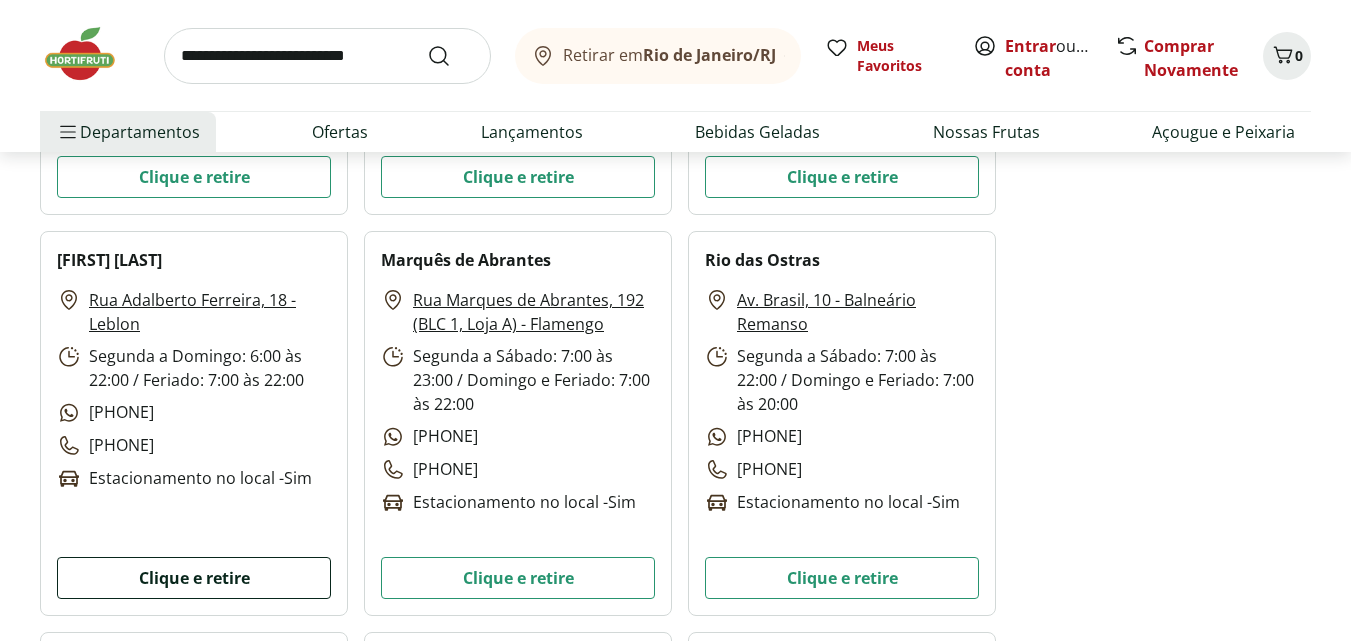 click on "Clique e retire" at bounding box center [194, 578] 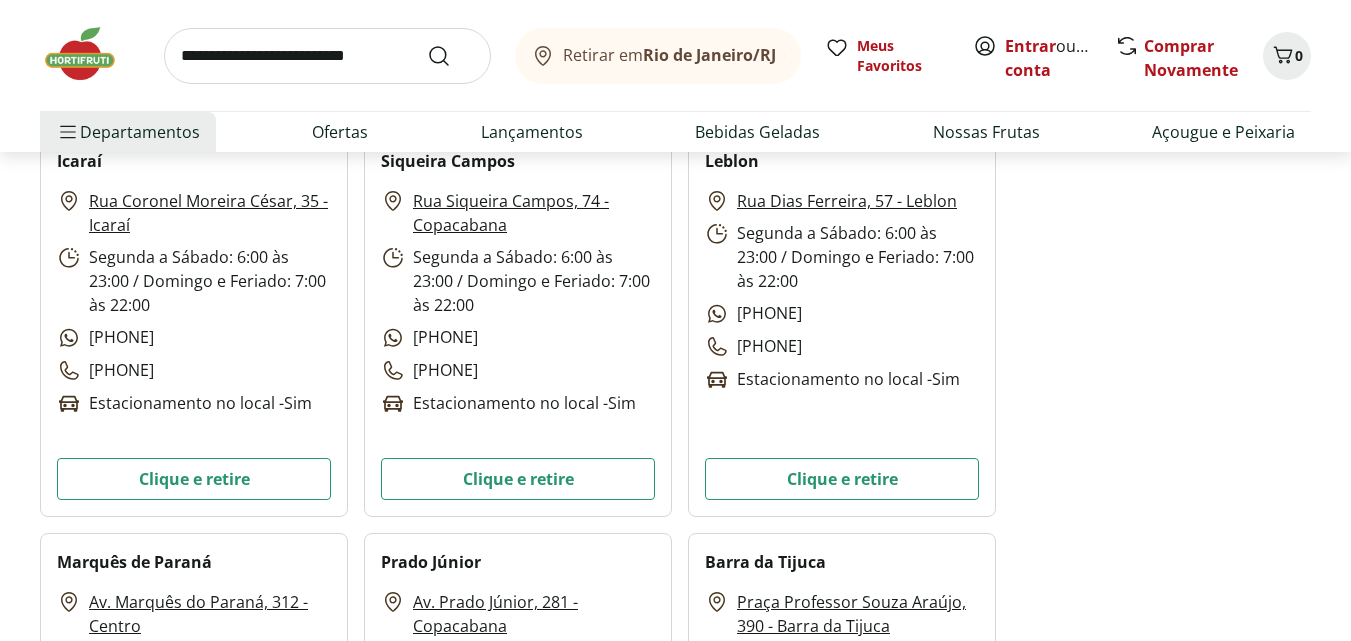 scroll, scrollTop: 1699, scrollLeft: 0, axis: vertical 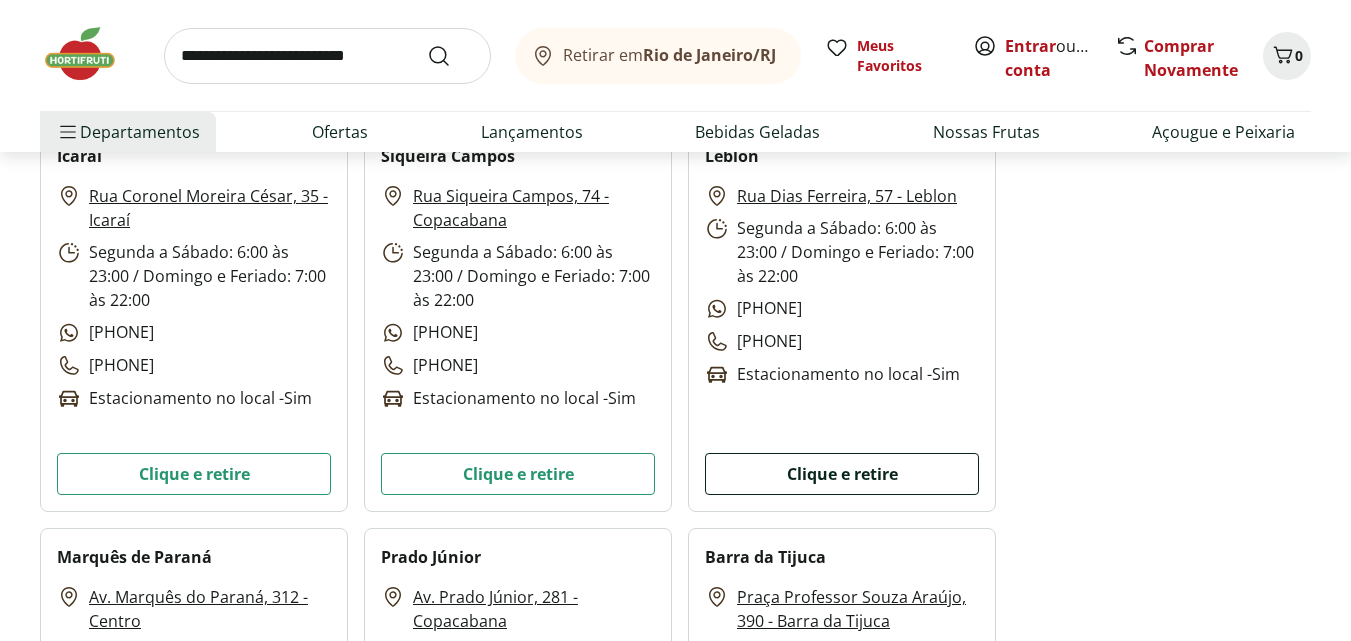 click on "Clique e retire" at bounding box center (842, 474) 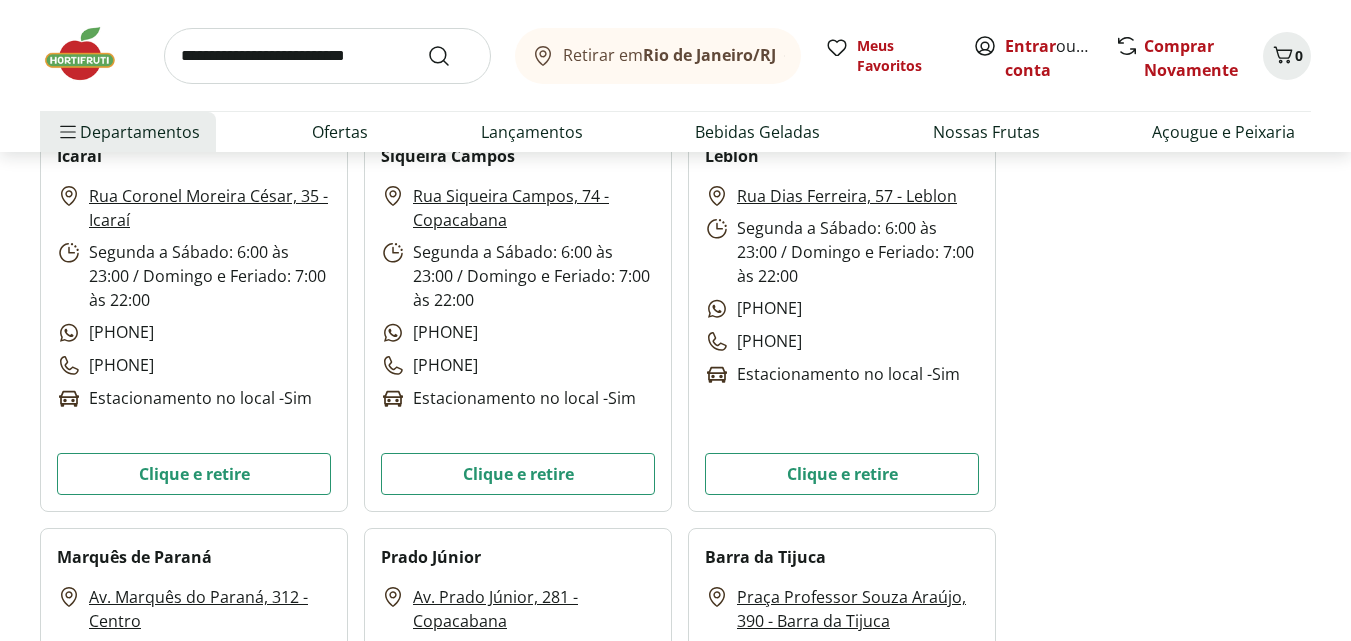 click at bounding box center [327, 56] 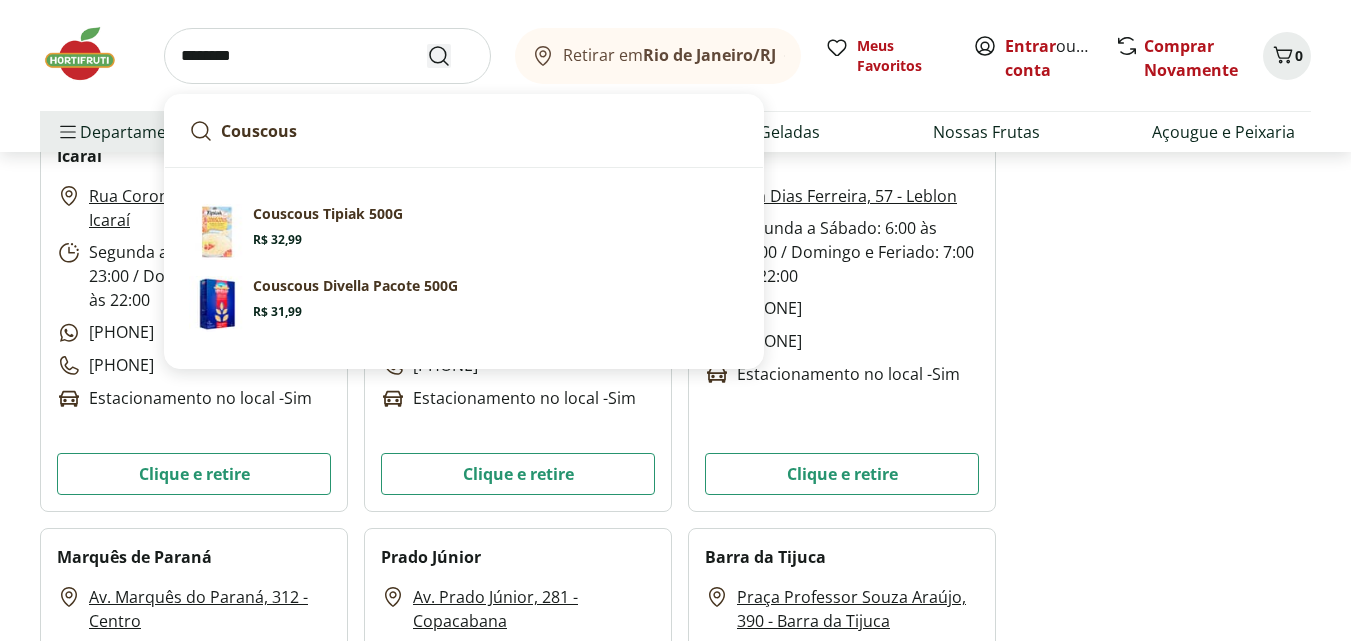 type on "********" 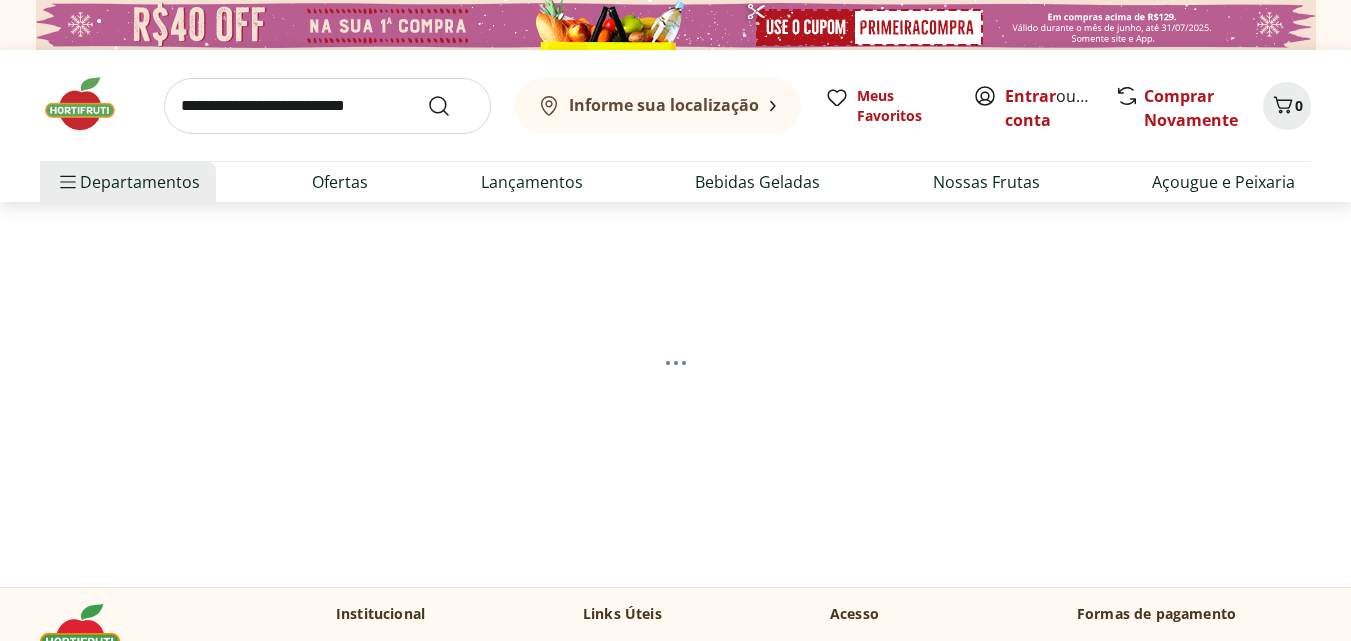 scroll, scrollTop: 0, scrollLeft: 0, axis: both 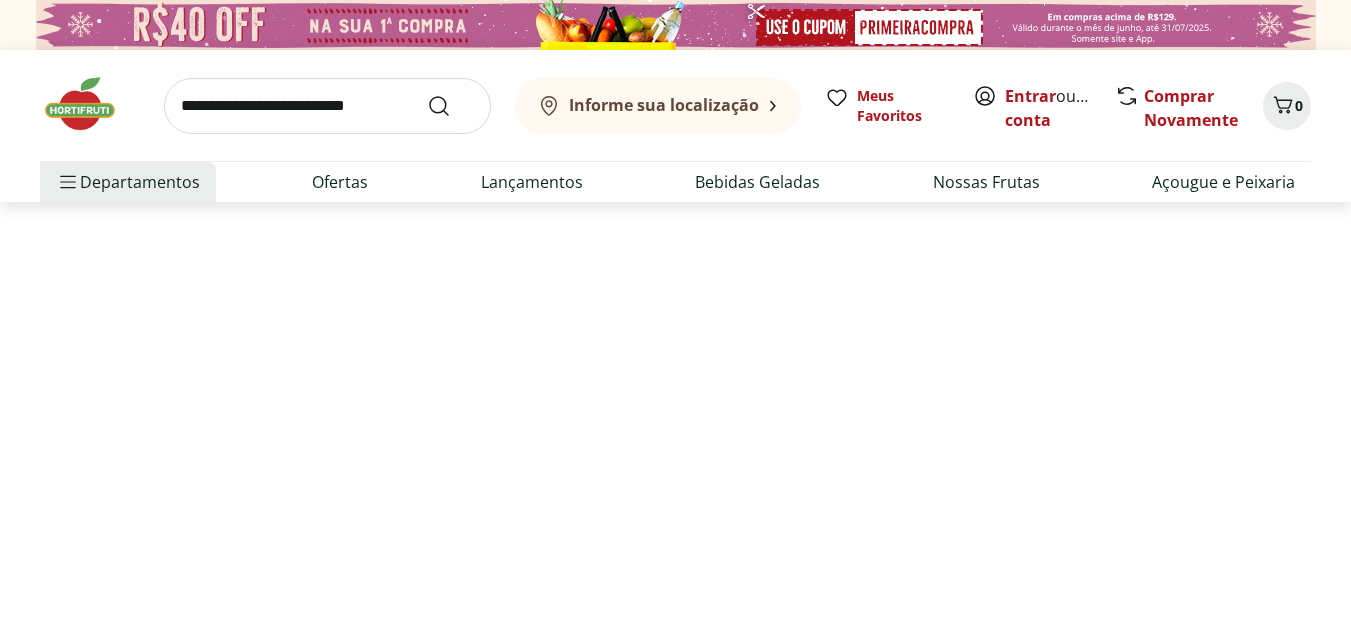select on "**********" 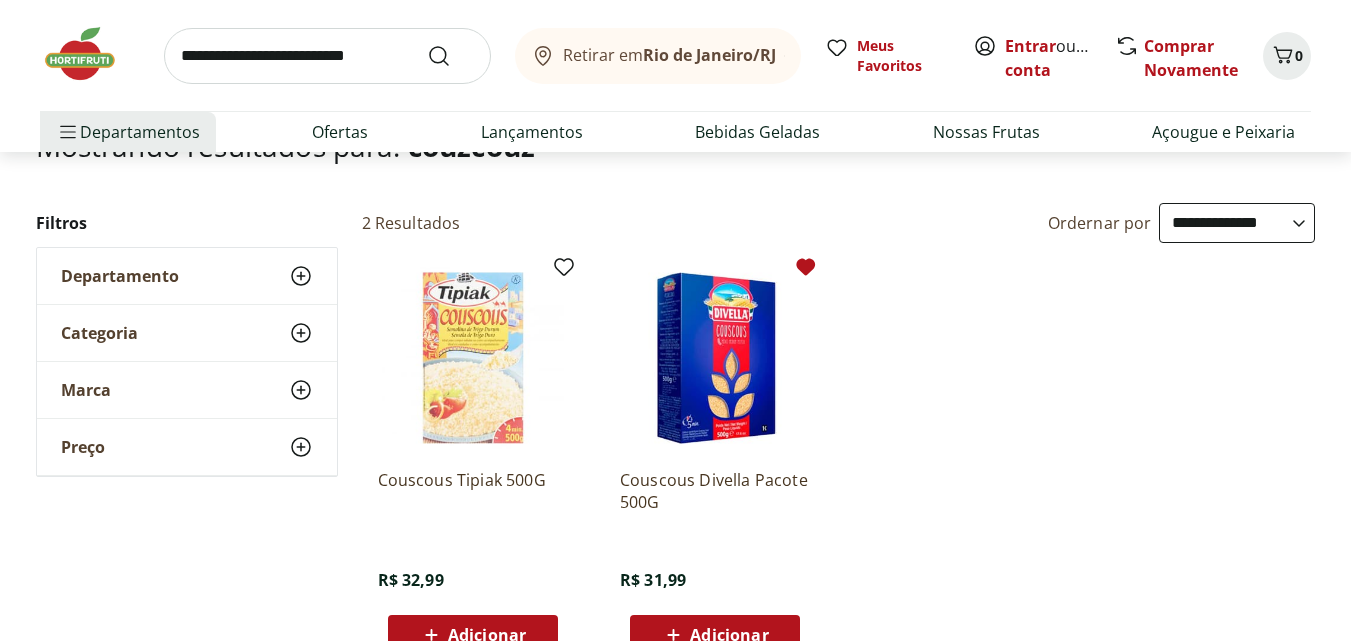 scroll, scrollTop: 200, scrollLeft: 0, axis: vertical 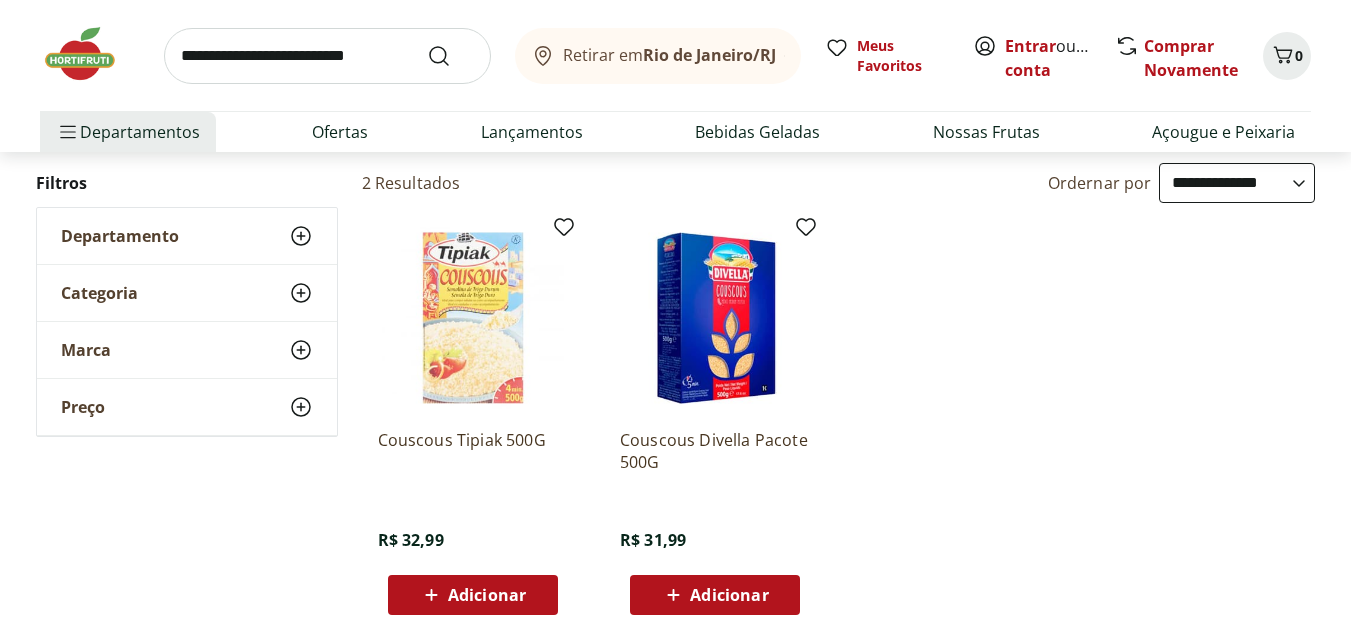 click at bounding box center (715, 318) 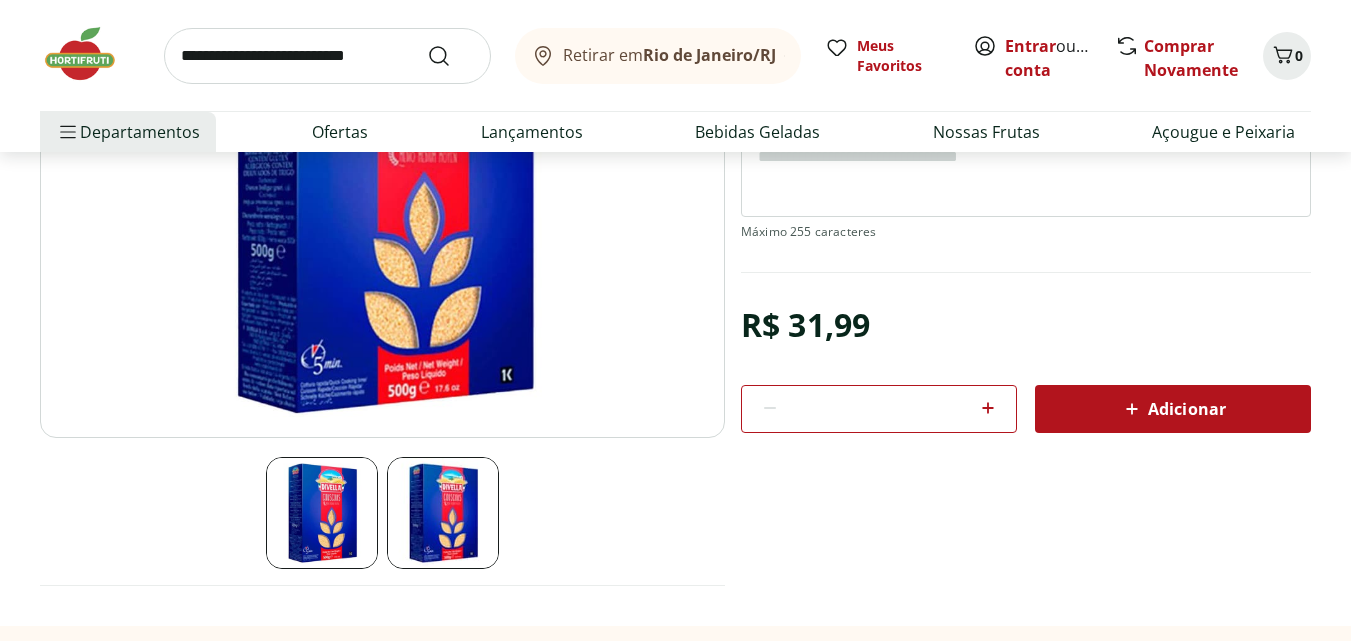 scroll, scrollTop: 200, scrollLeft: 0, axis: vertical 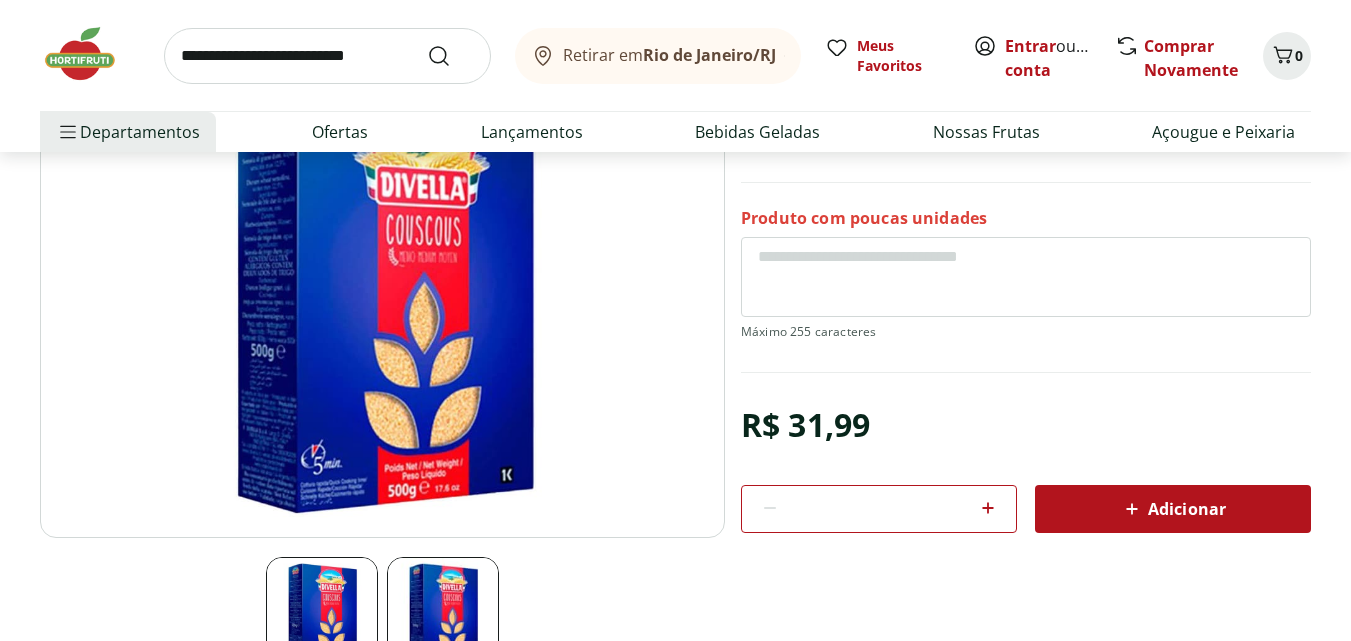 click on "Adicionar" at bounding box center [1173, 509] 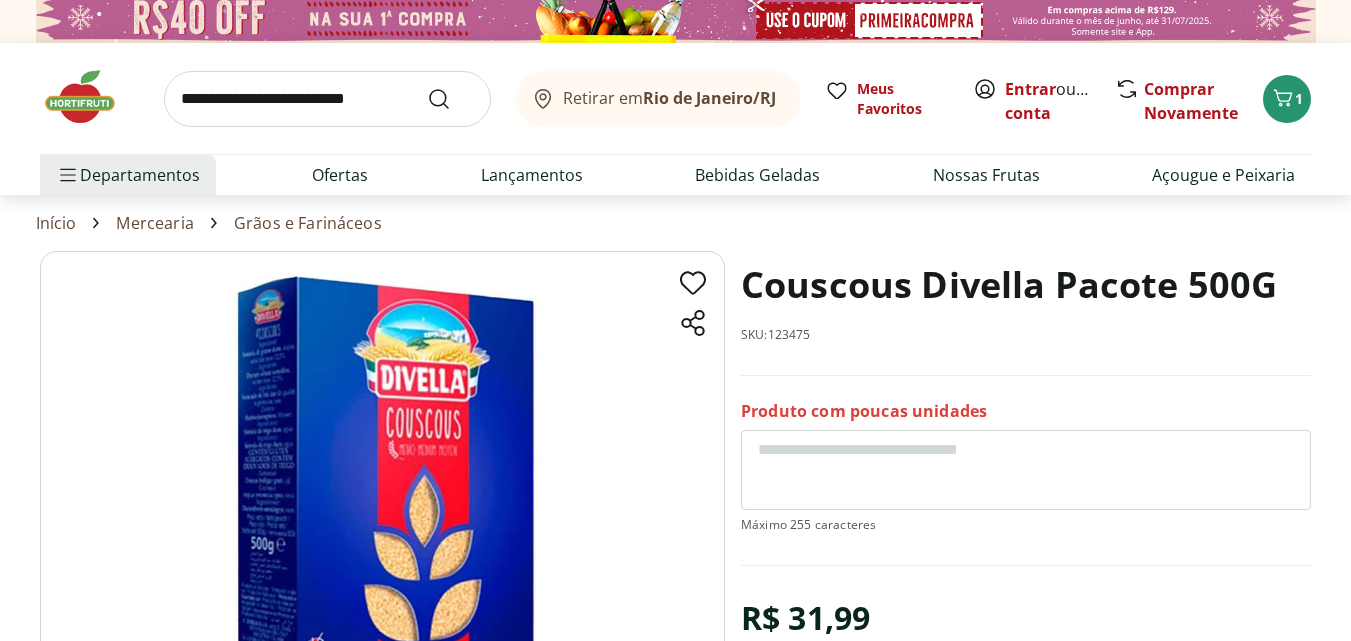 scroll, scrollTop: 0, scrollLeft: 0, axis: both 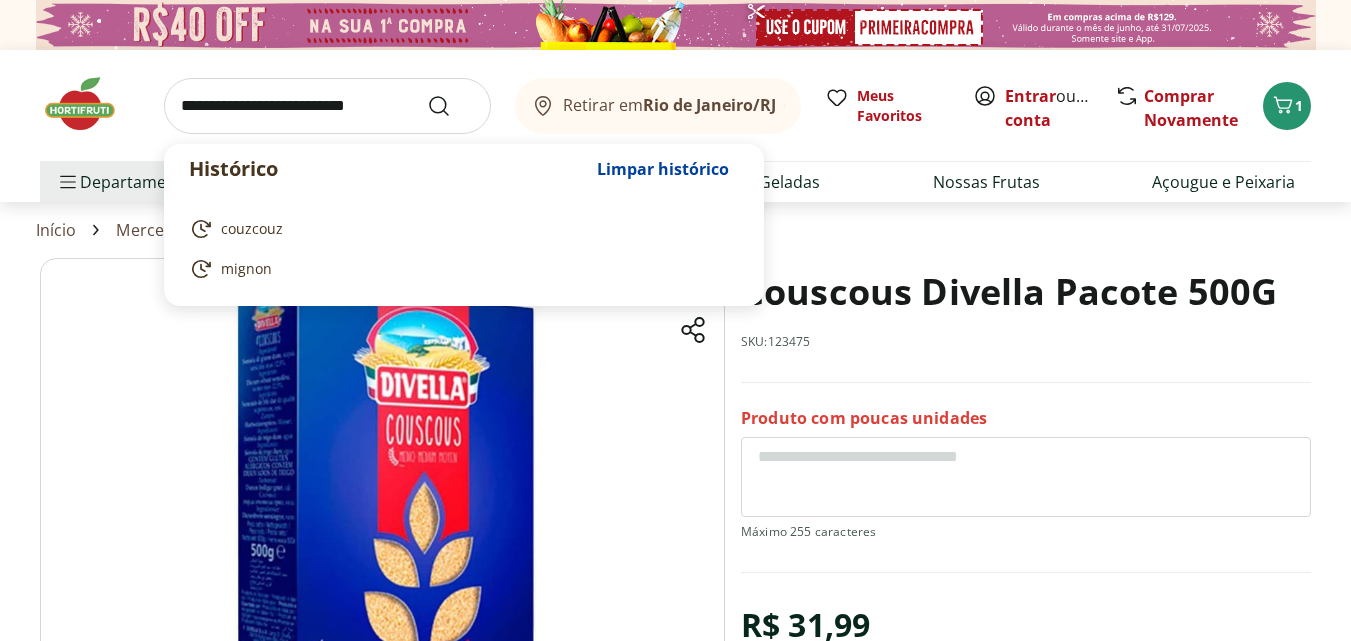 click at bounding box center (327, 106) 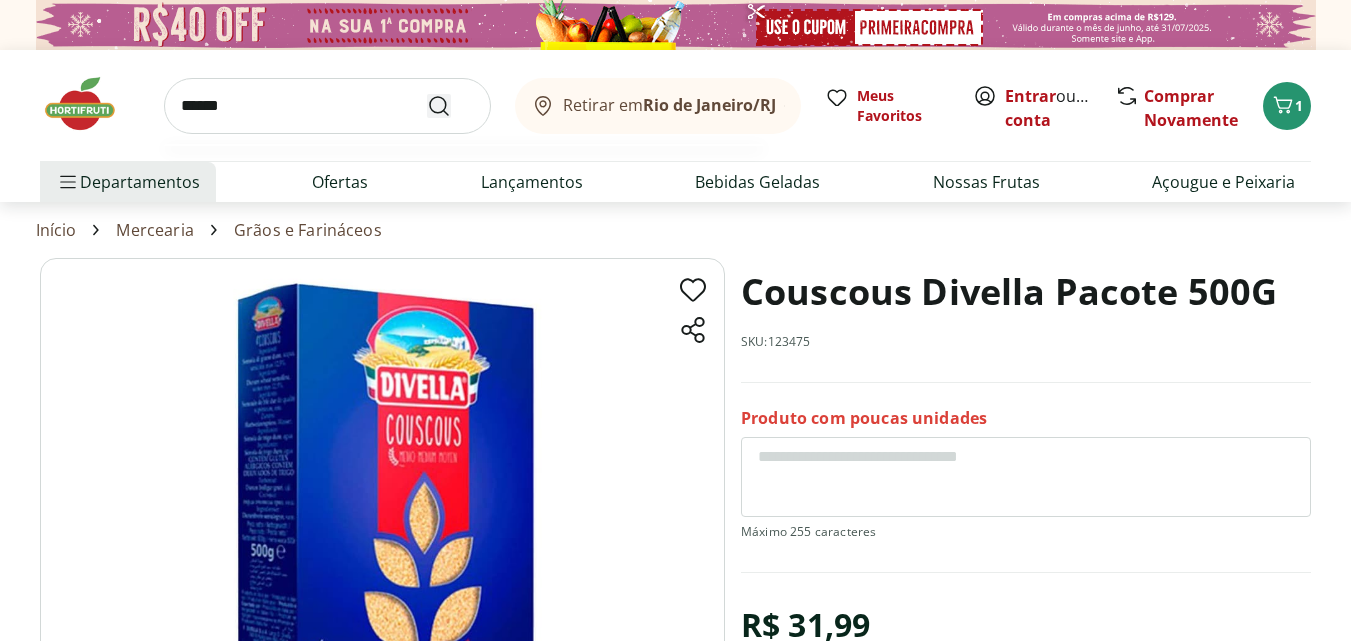 type on "******" 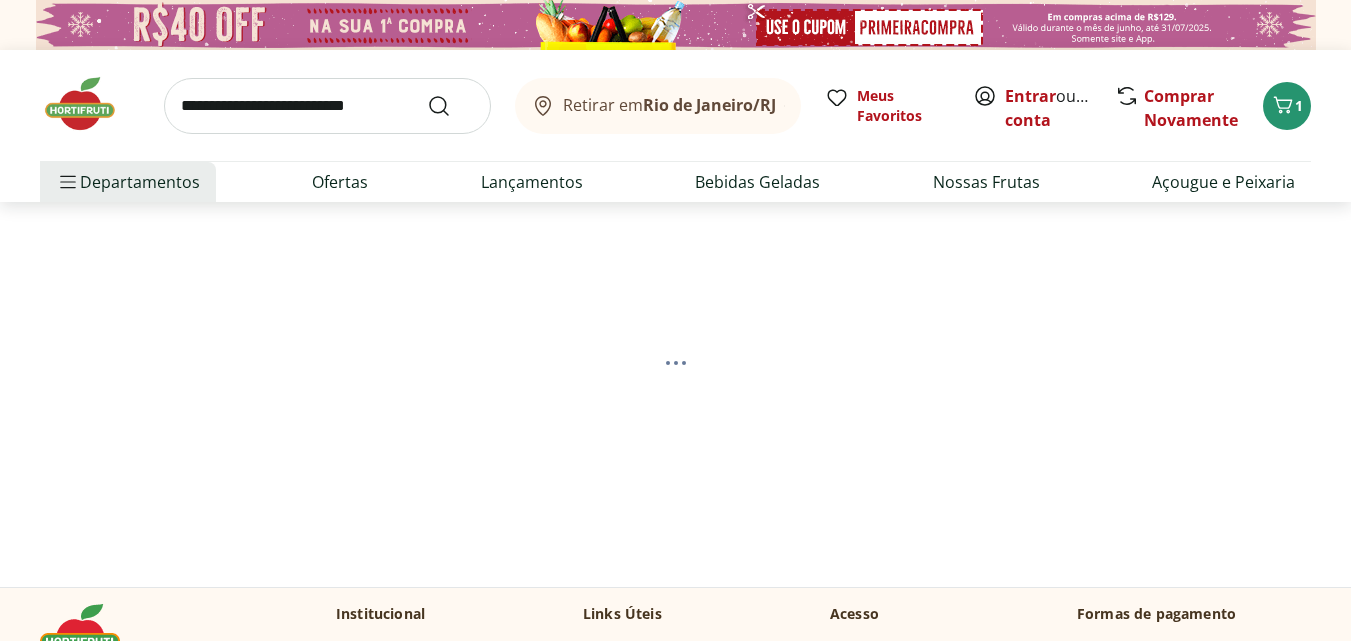 select on "**********" 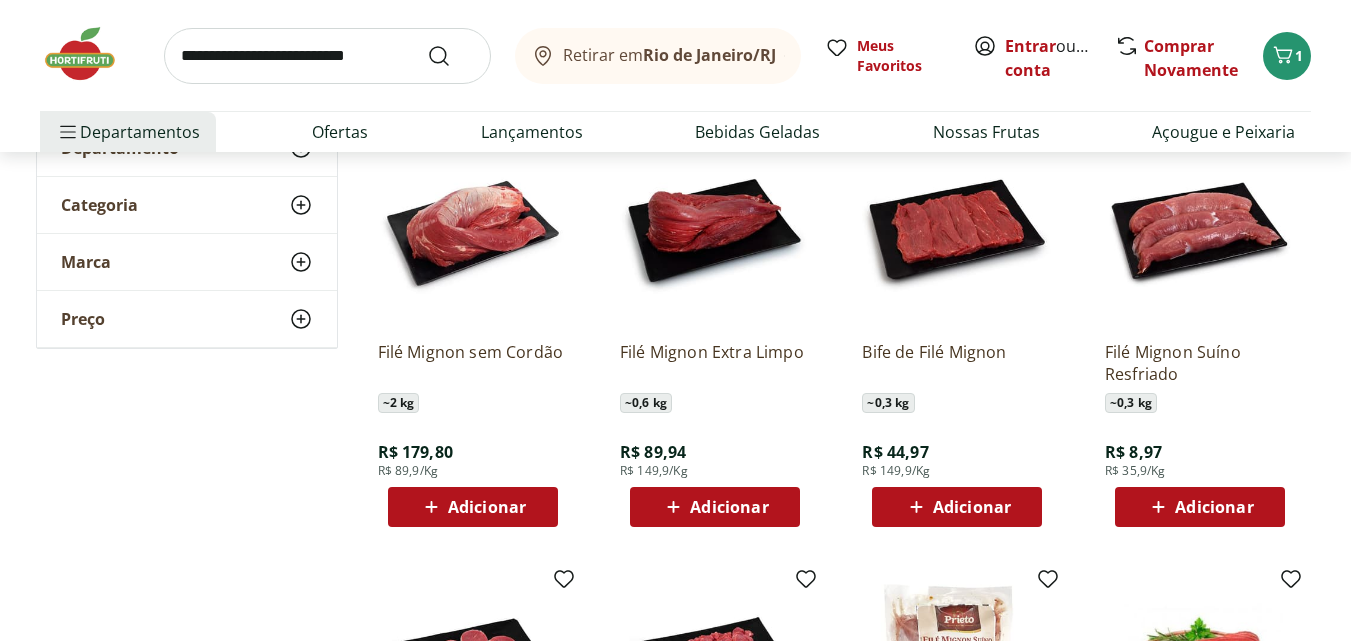 scroll, scrollTop: 300, scrollLeft: 0, axis: vertical 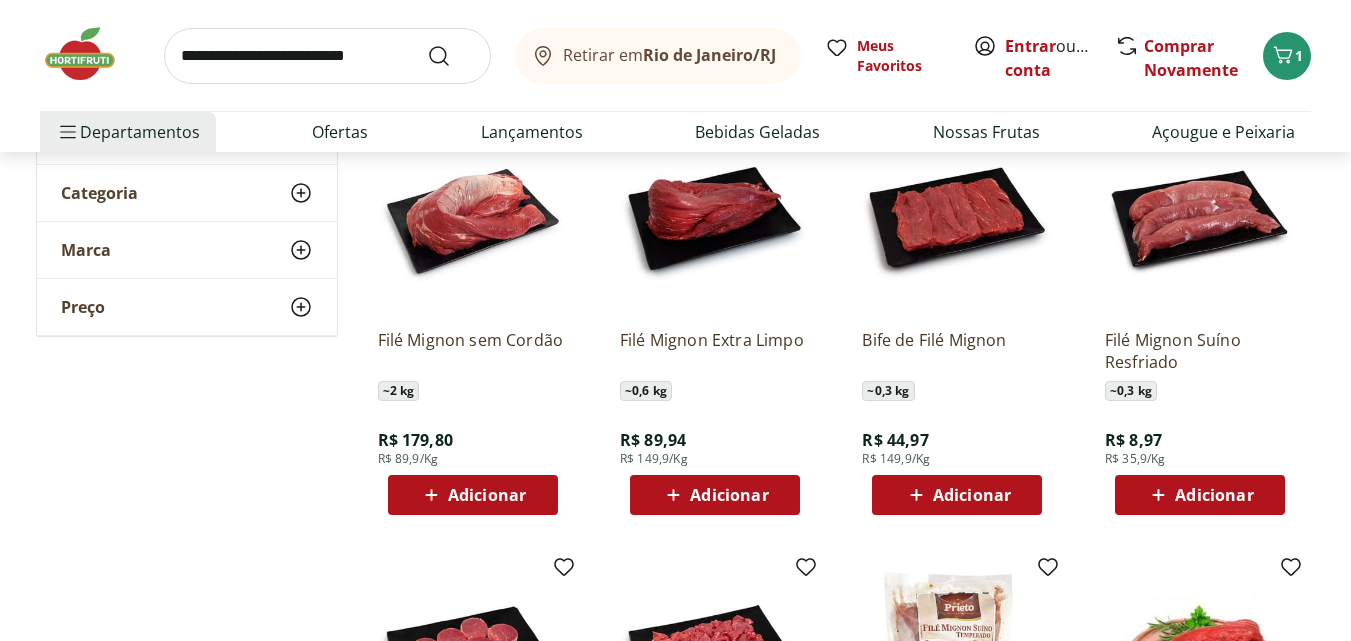 click on "Adicionar" at bounding box center [487, 495] 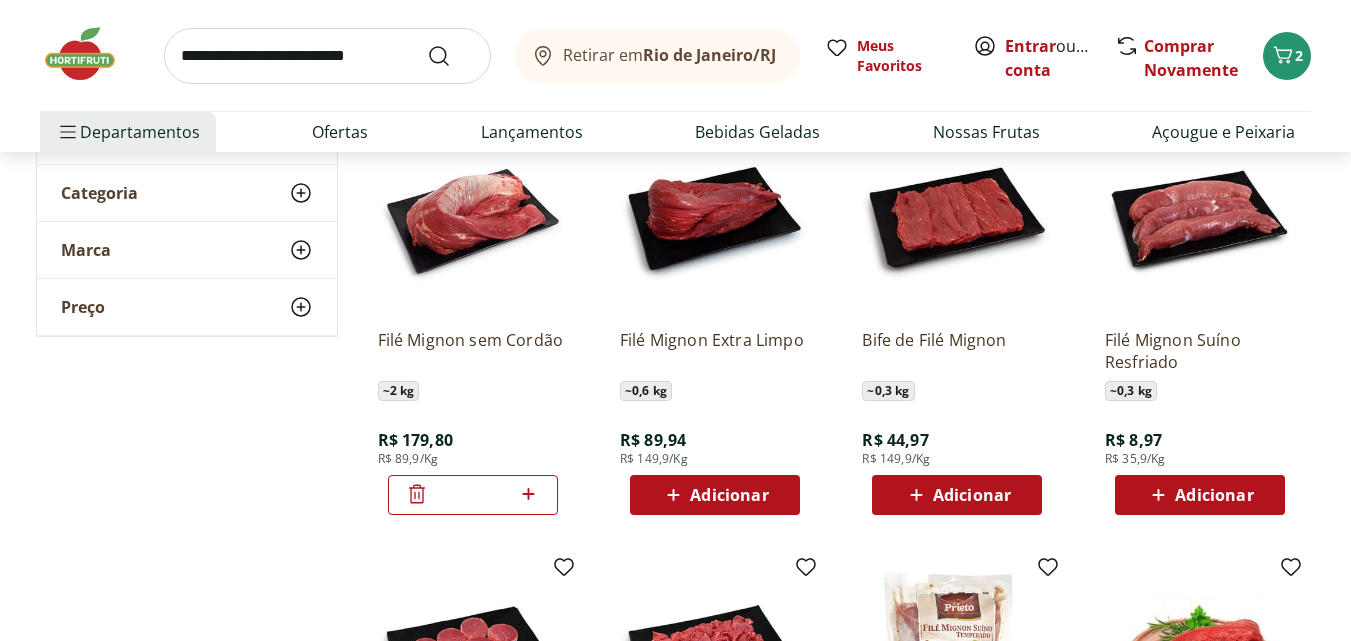 click 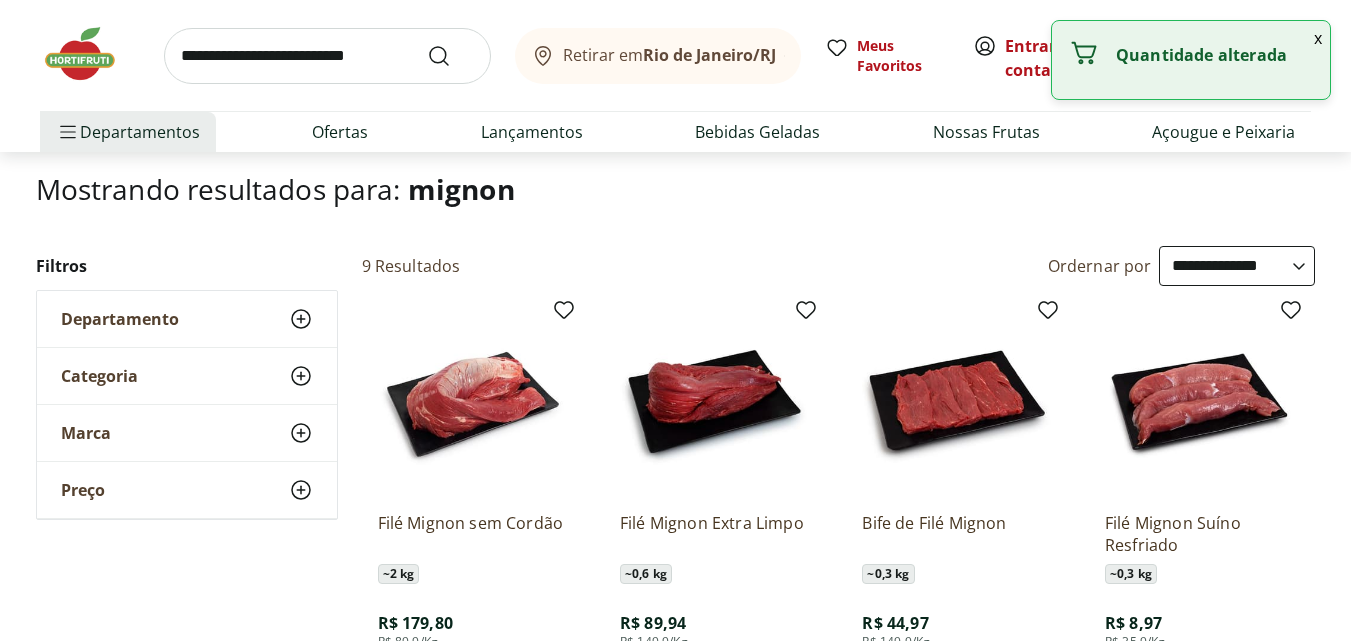 scroll, scrollTop: 0, scrollLeft: 0, axis: both 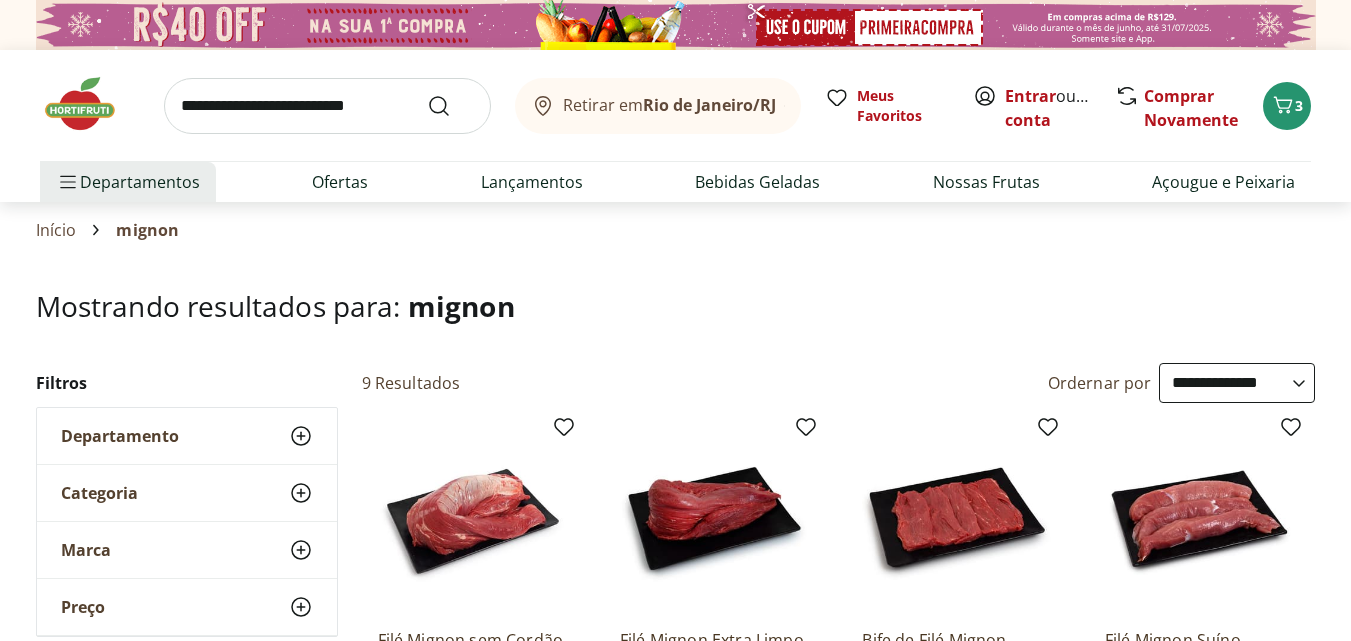 click at bounding box center (327, 106) 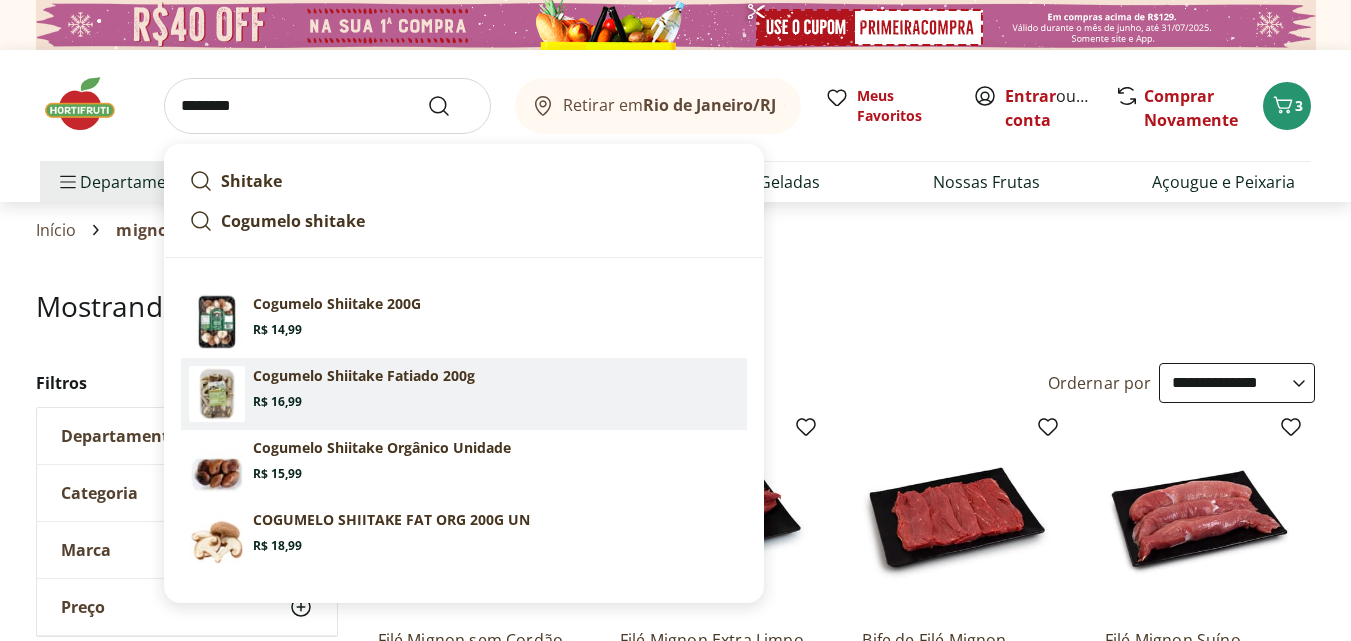 click on "Cogumelo Shiitake Fatiado 200g Price: R$ 16,99" at bounding box center (496, 388) 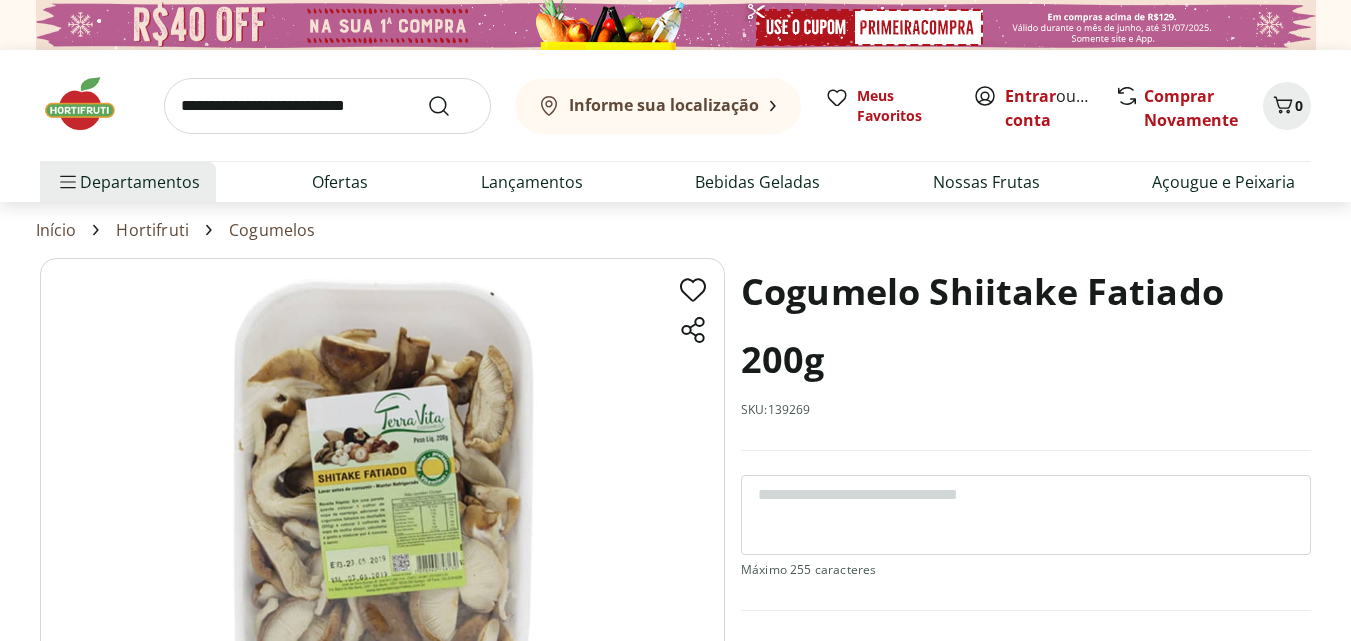 scroll, scrollTop: 0, scrollLeft: 0, axis: both 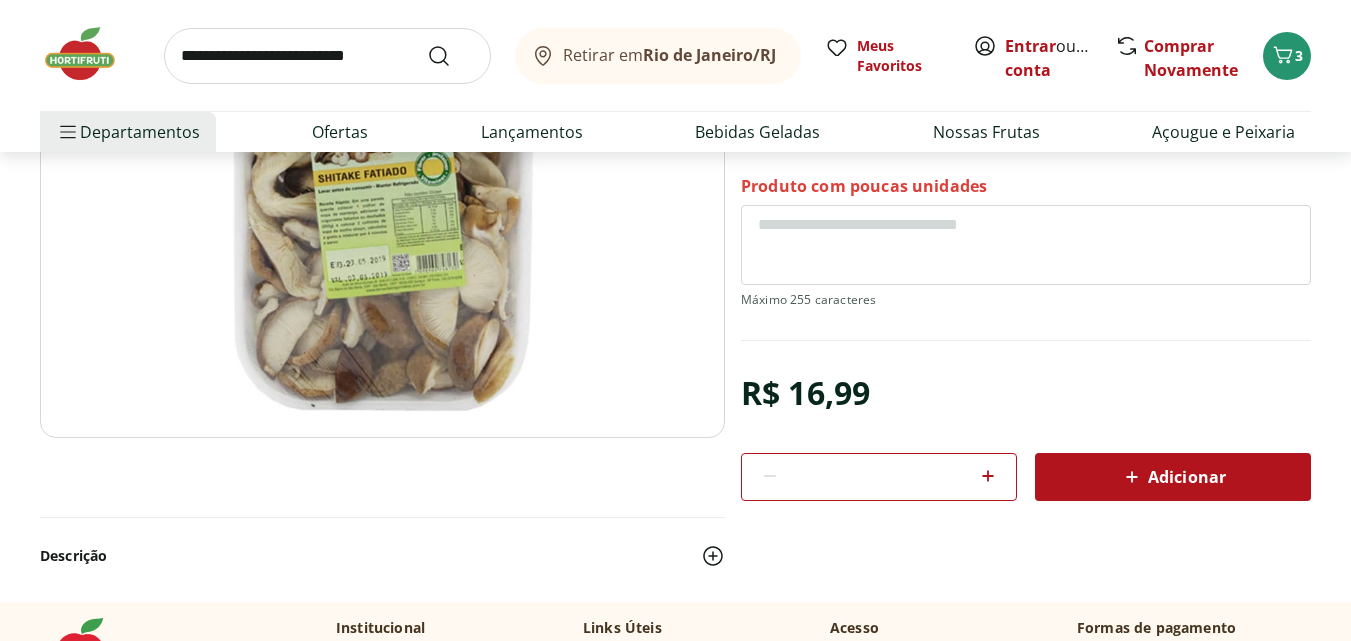 click on "Adicionar" at bounding box center (1173, 477) 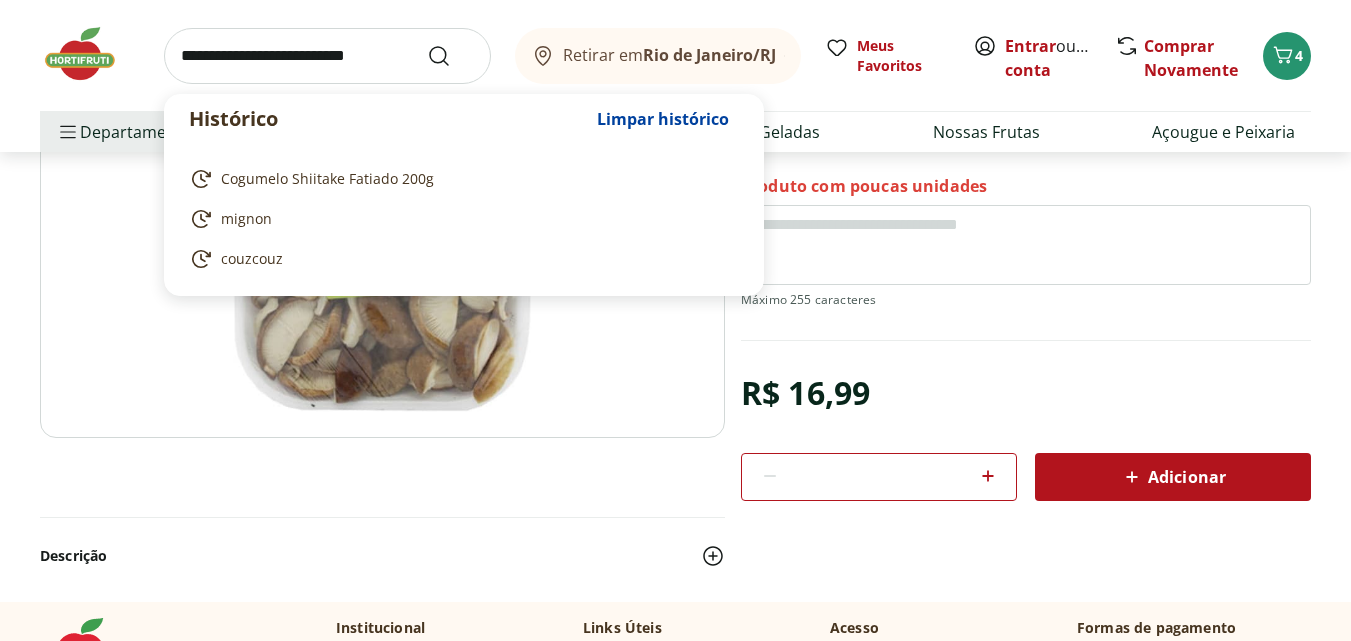 click at bounding box center (327, 56) 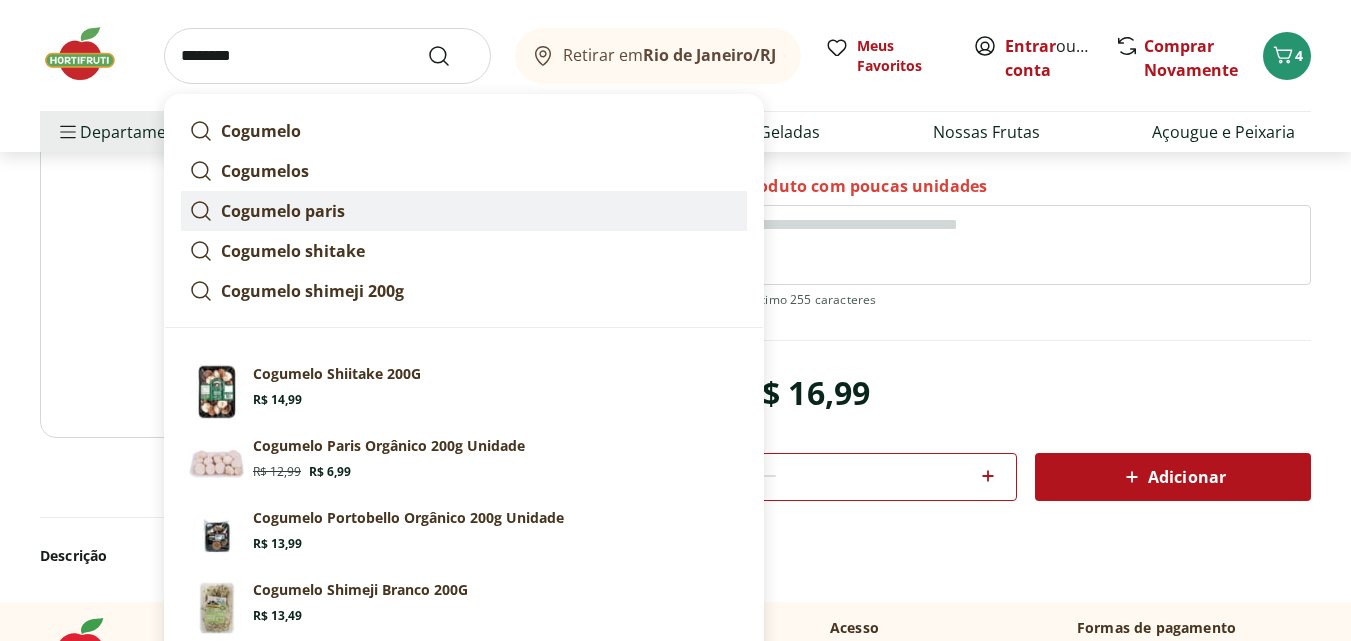 click on "Cogumelo paris" at bounding box center (283, 211) 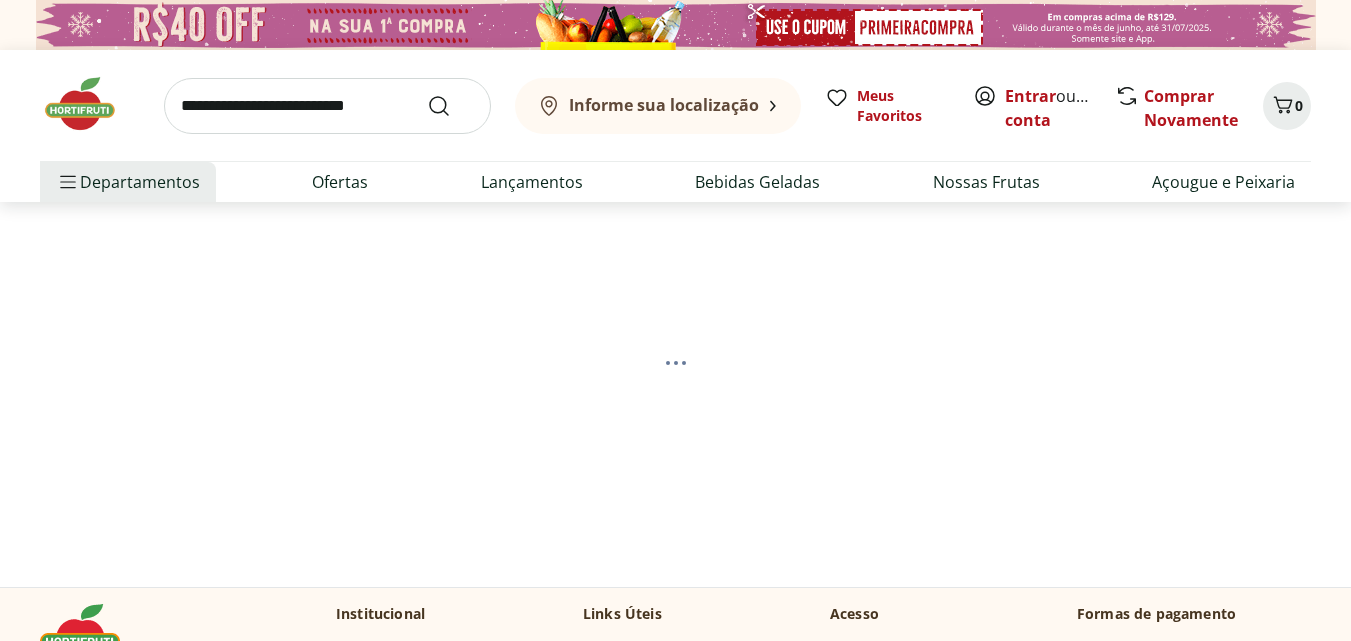 scroll, scrollTop: 0, scrollLeft: 0, axis: both 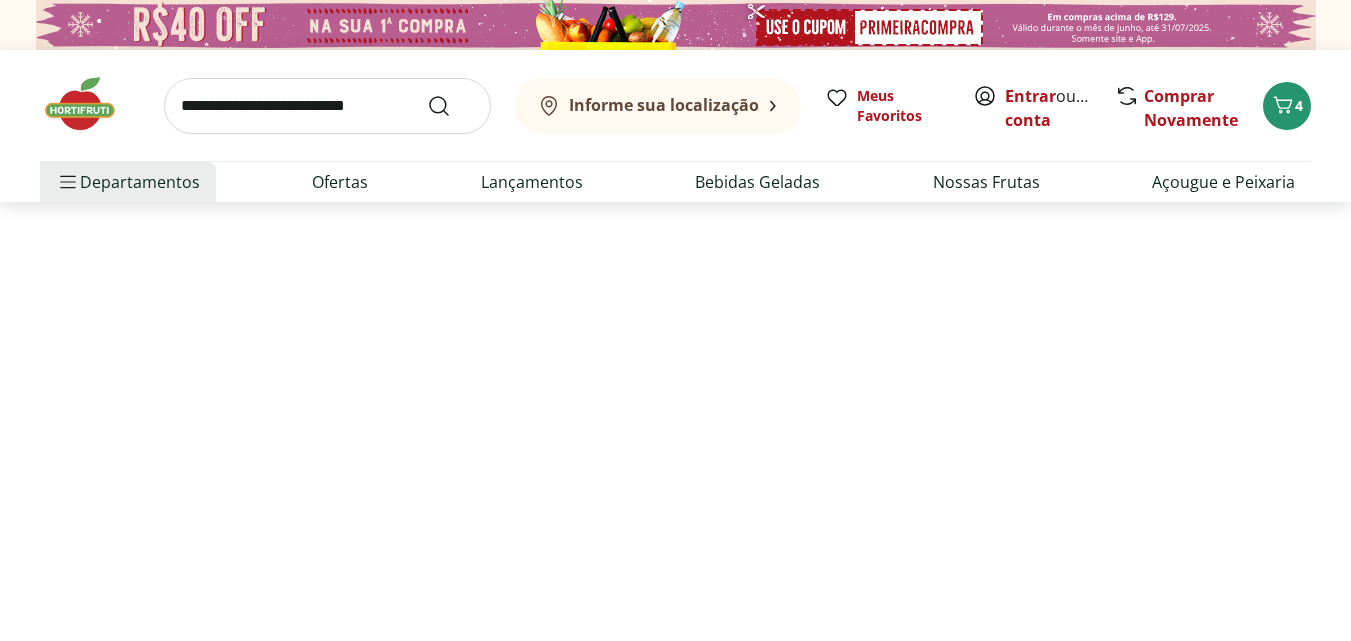 select on "**********" 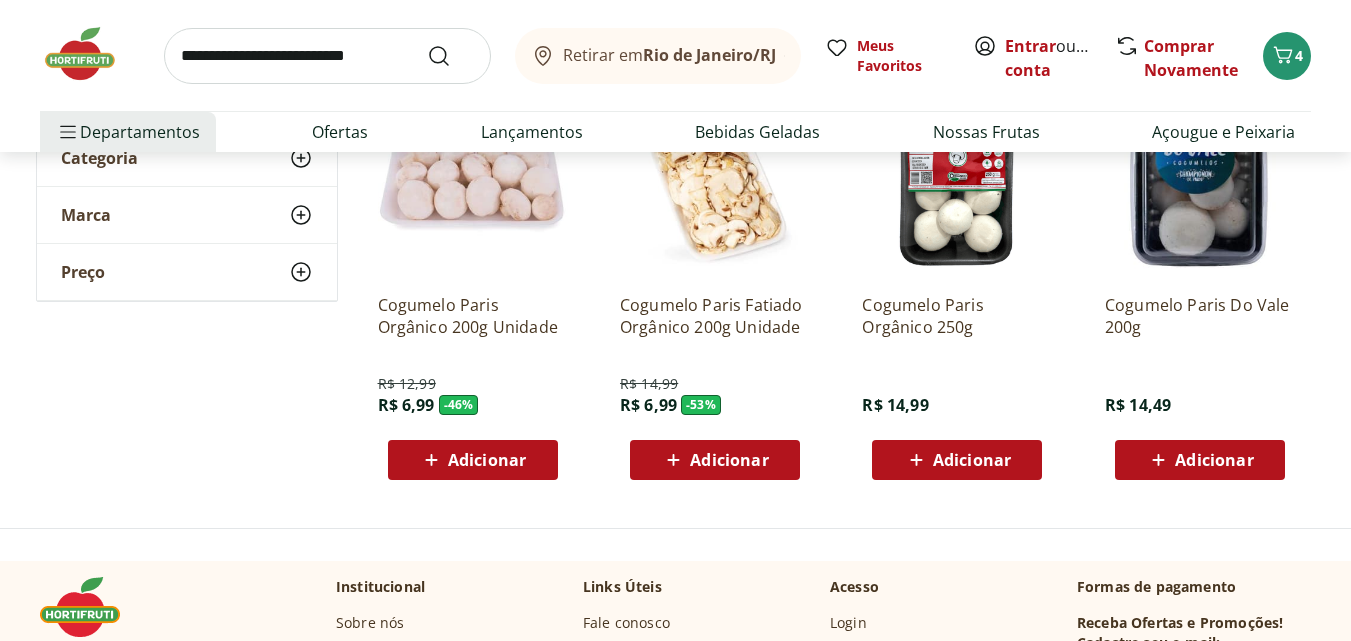 scroll, scrollTop: 300, scrollLeft: 0, axis: vertical 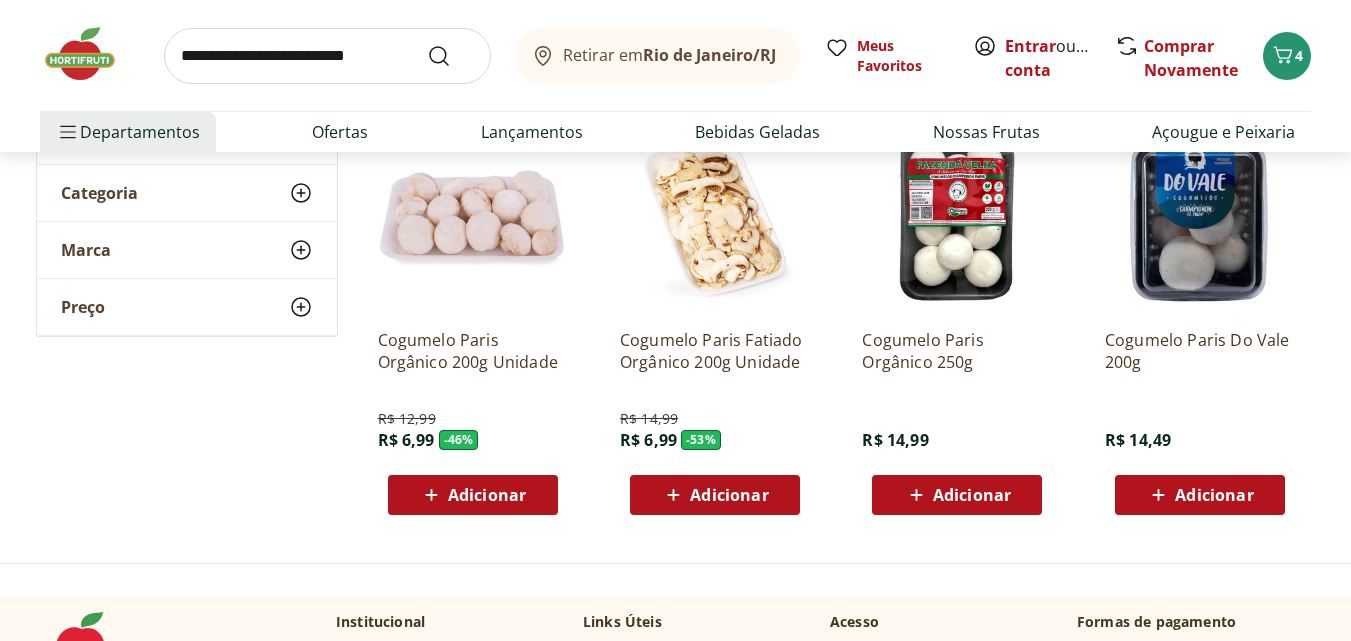click on "Adicionar" at bounding box center (729, 495) 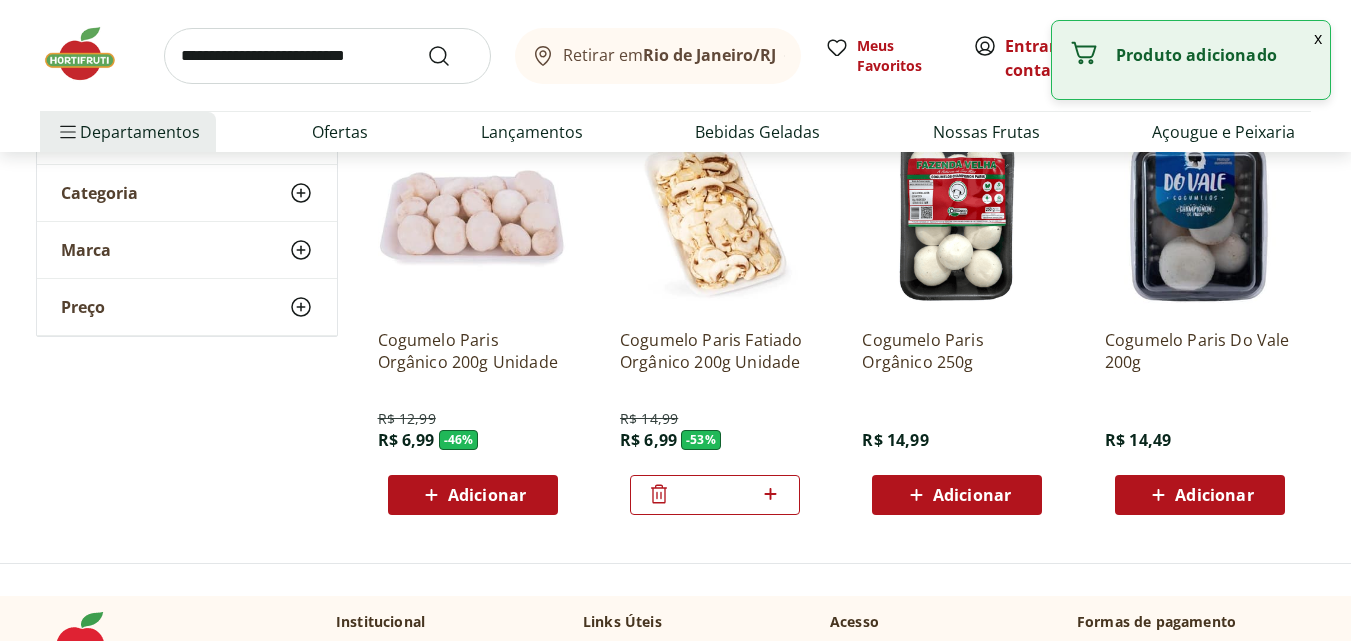 click 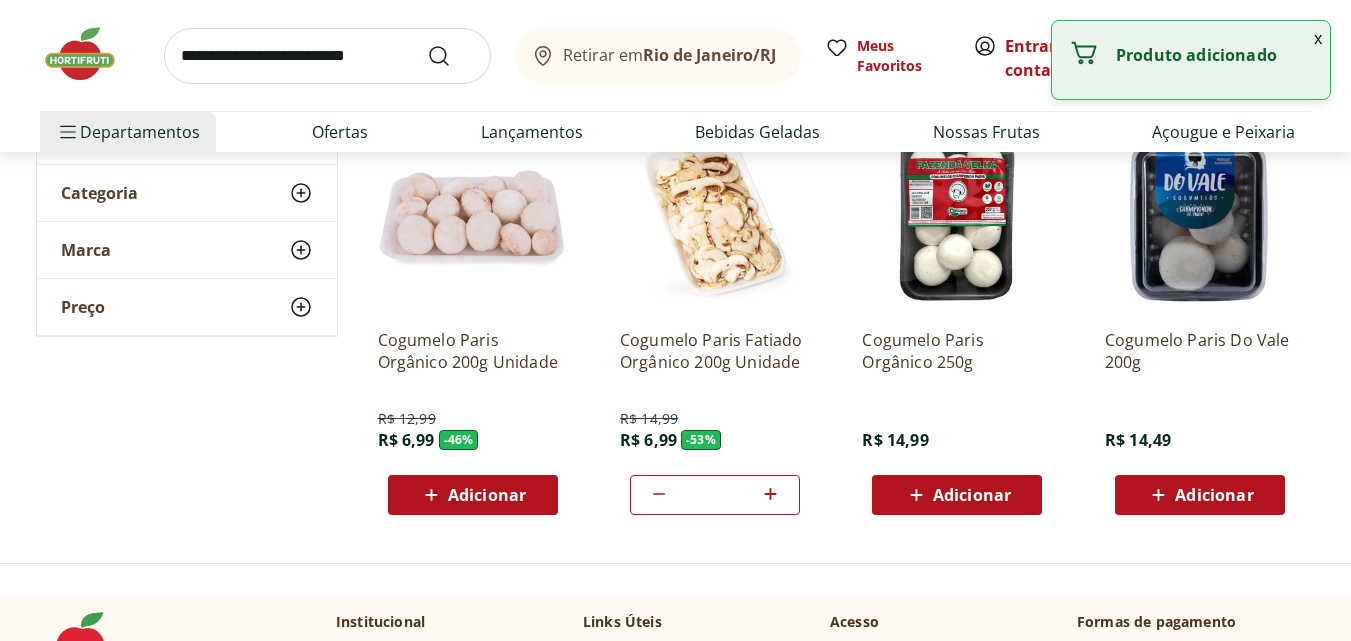 type on "*" 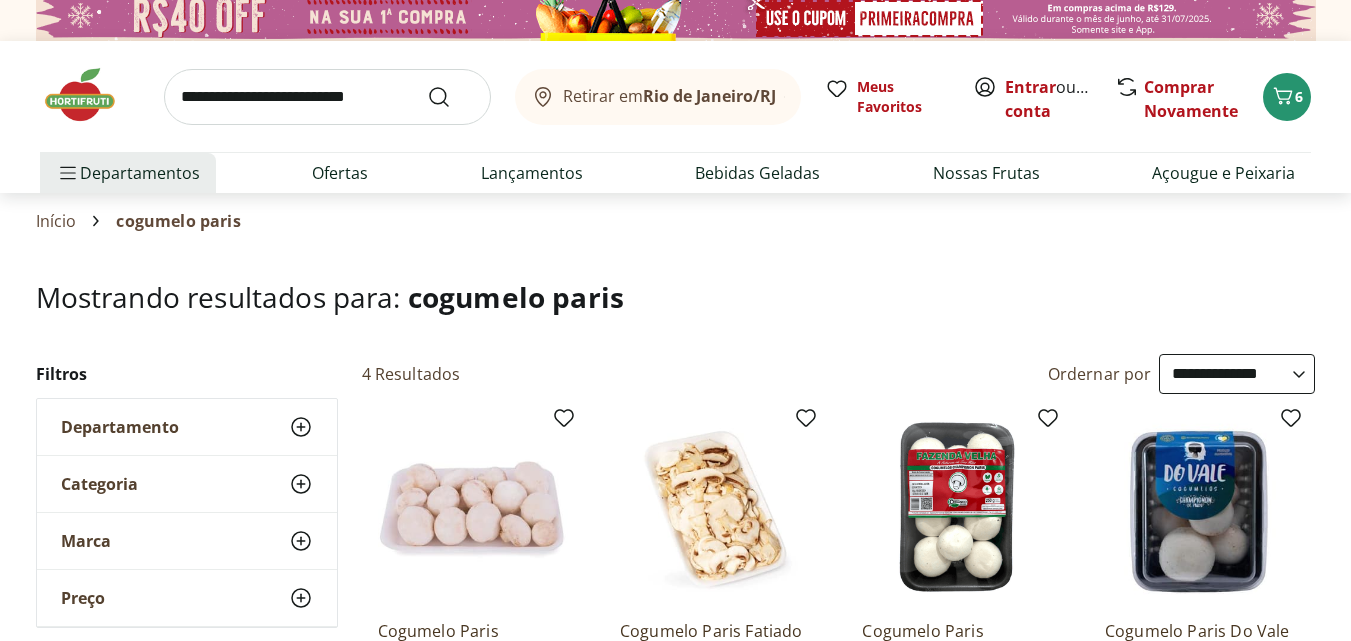 scroll, scrollTop: 0, scrollLeft: 0, axis: both 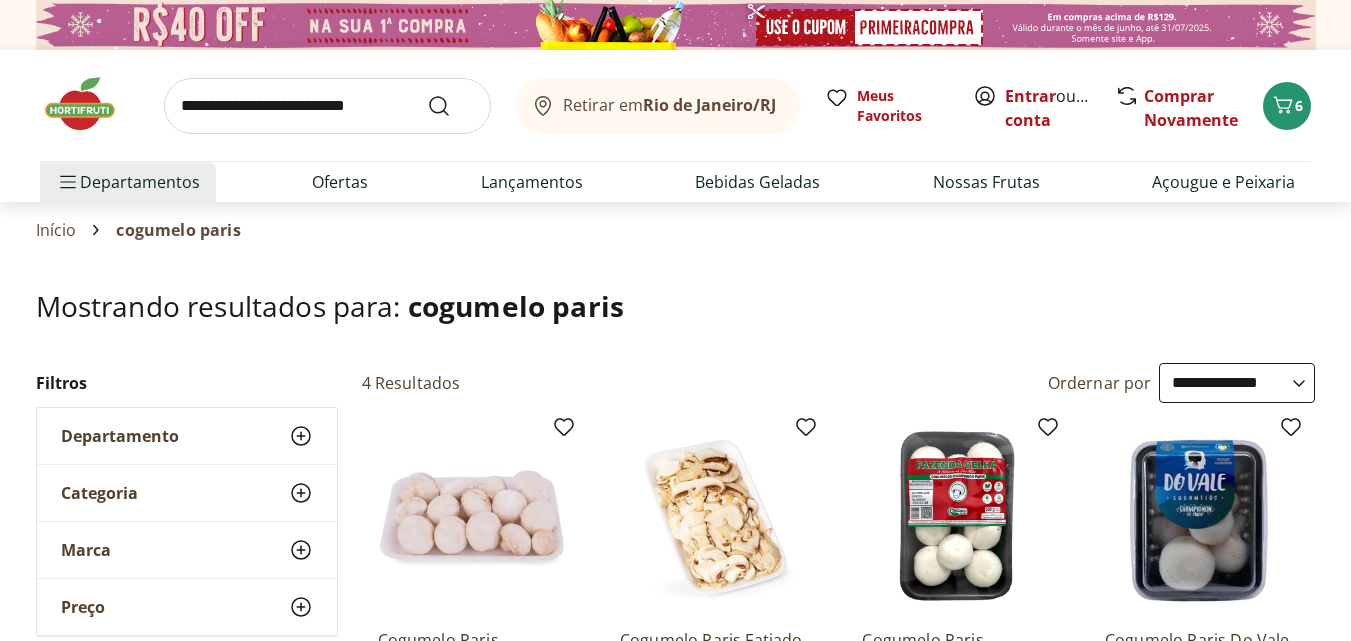 click at bounding box center (327, 106) 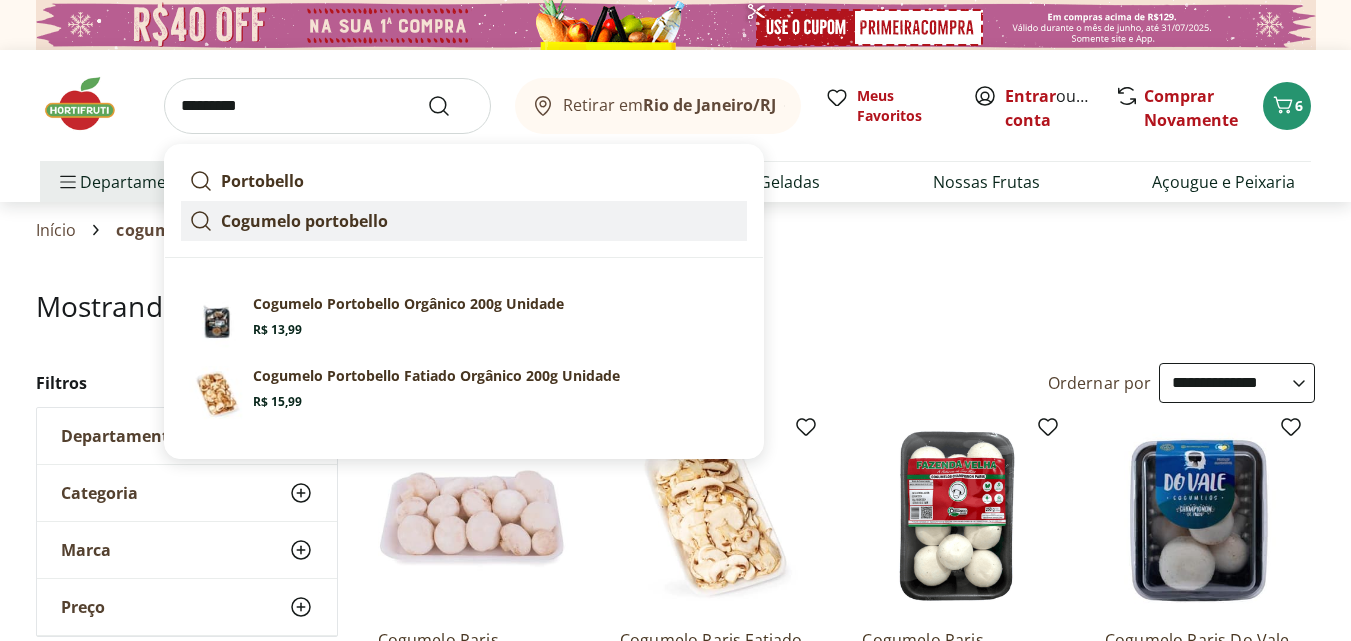 click on "Cogumelo portobello" at bounding box center [304, 221] 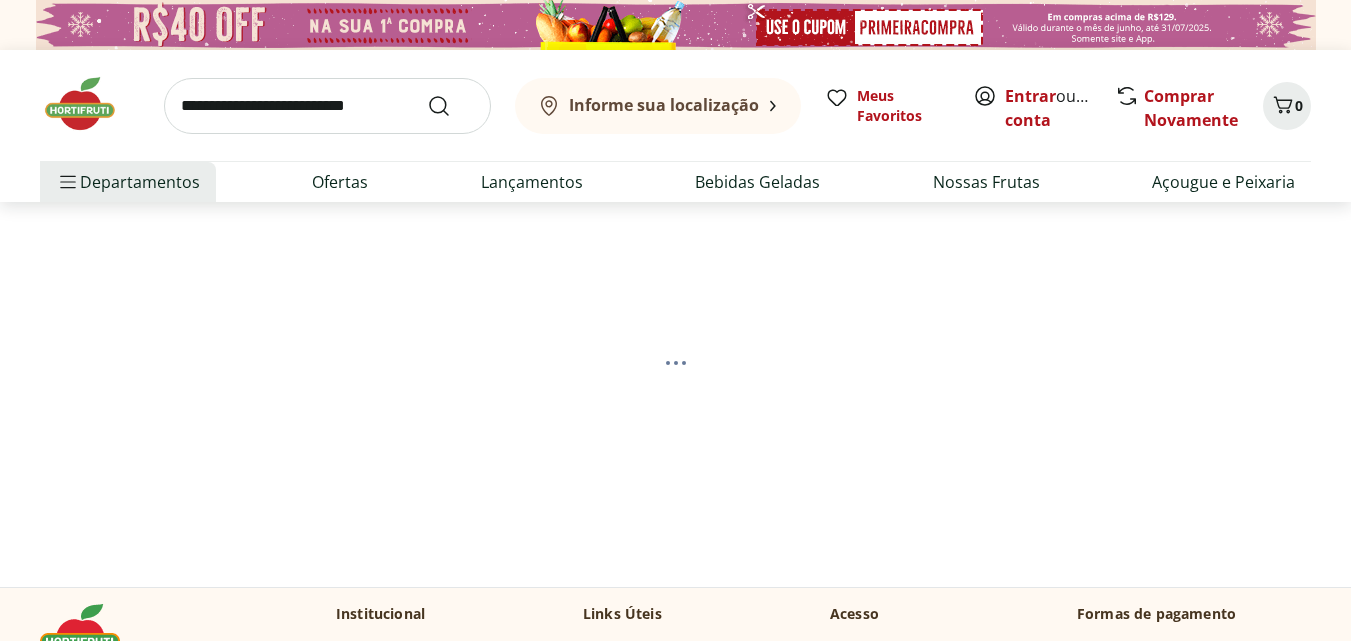 scroll, scrollTop: 0, scrollLeft: 0, axis: both 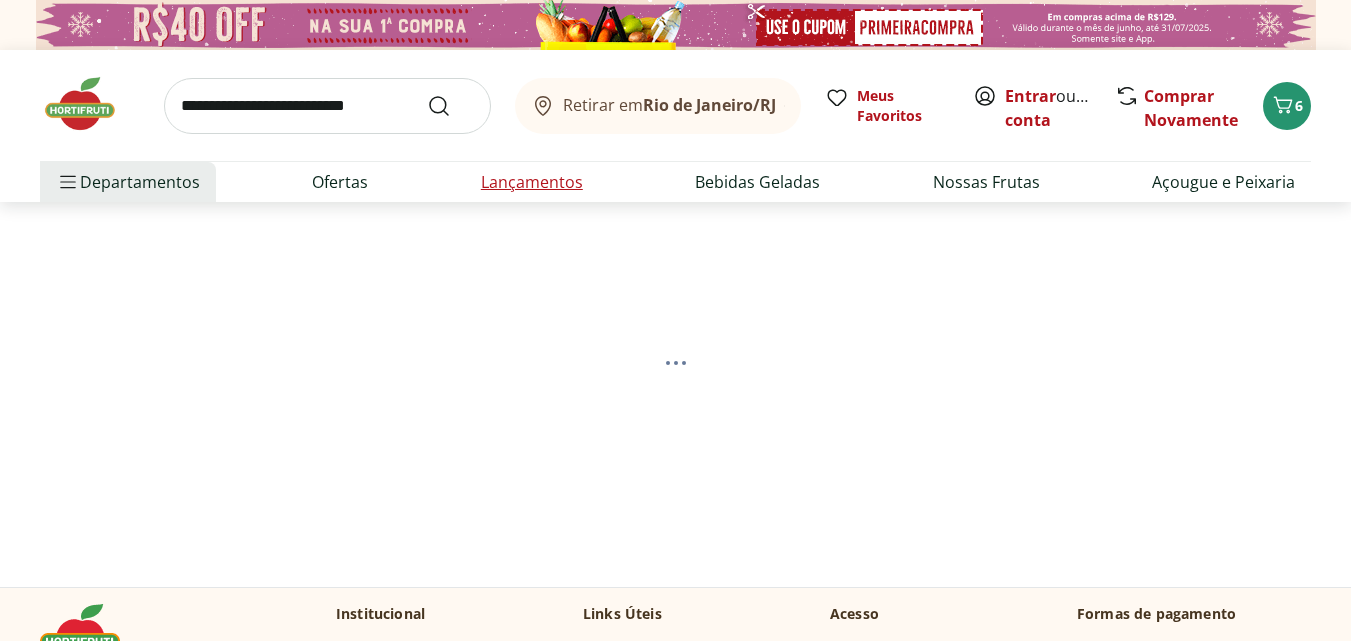 select on "**********" 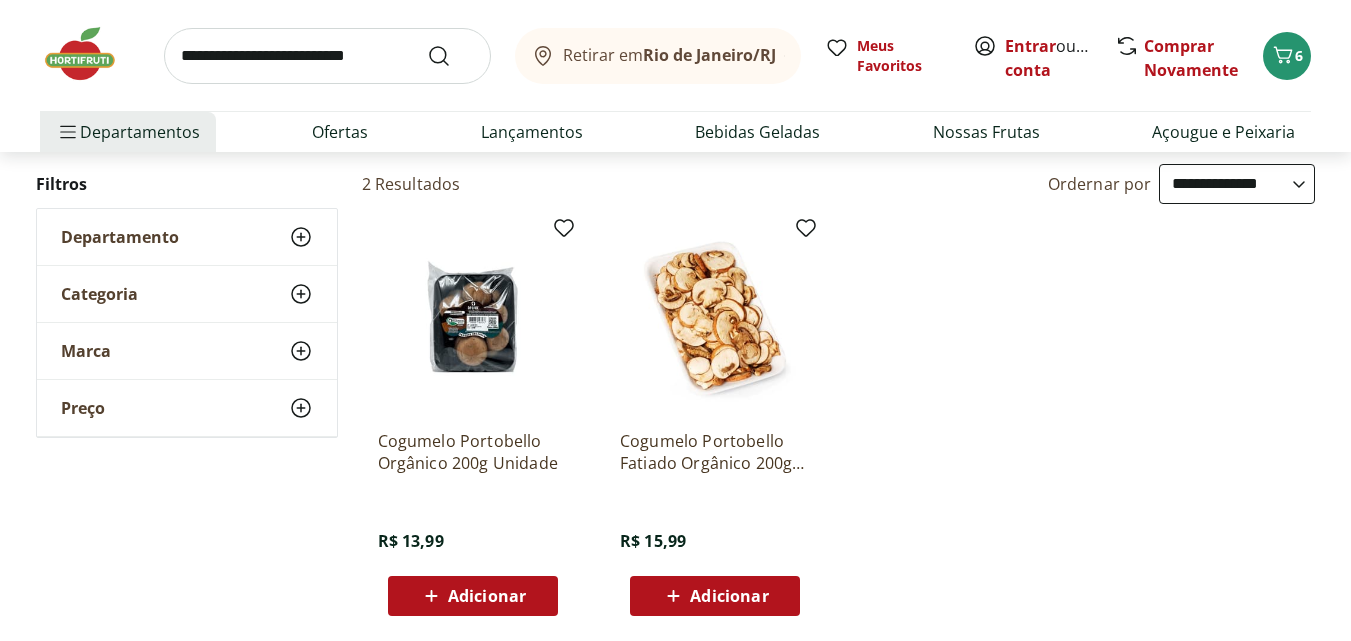 scroll, scrollTop: 200, scrollLeft: 0, axis: vertical 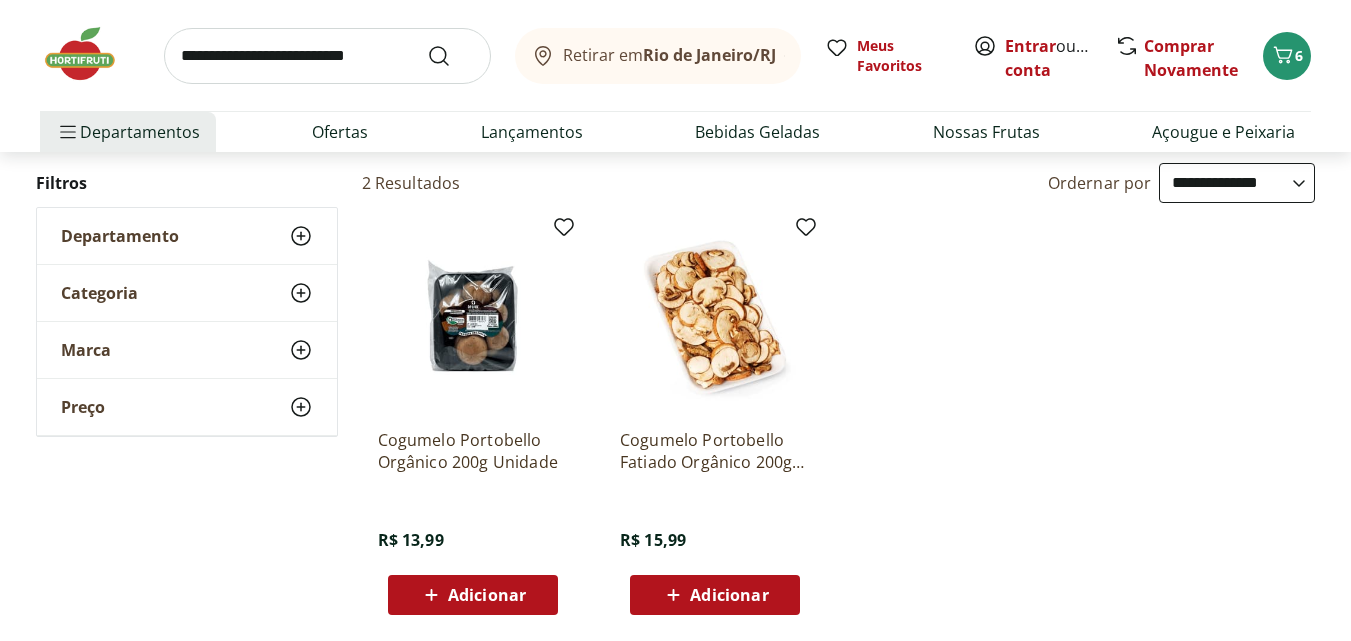click on "Adicionar" at bounding box center (729, 595) 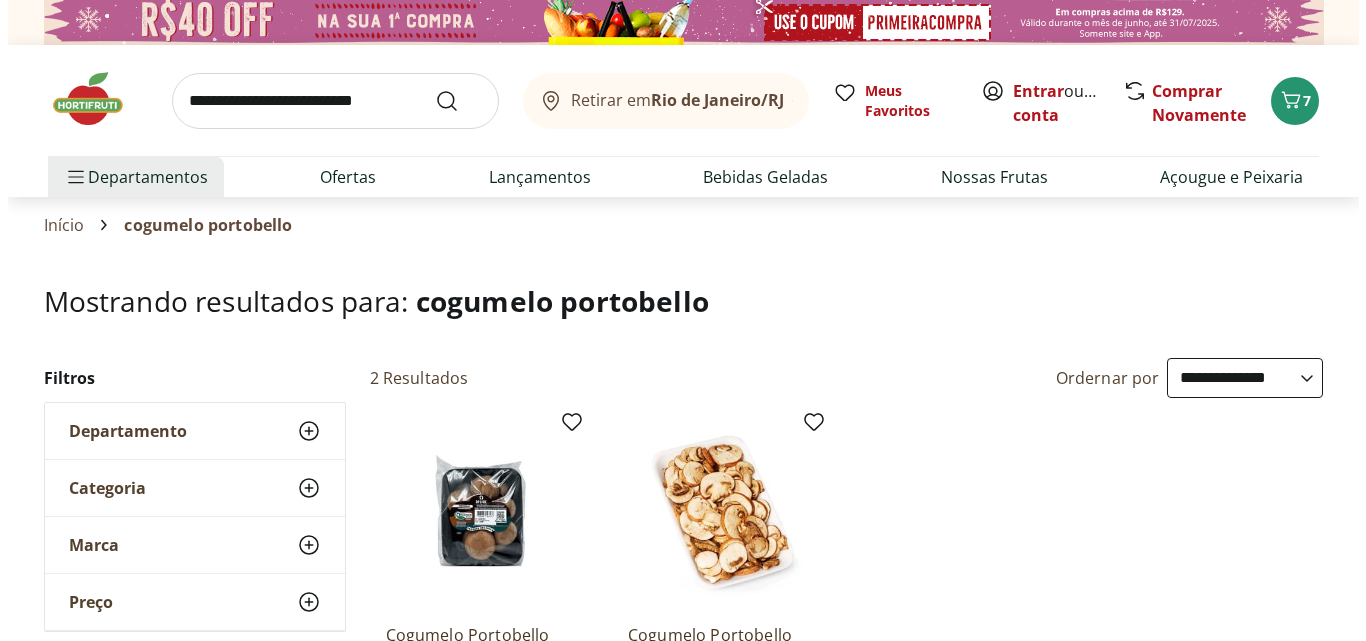 scroll, scrollTop: 0, scrollLeft: 0, axis: both 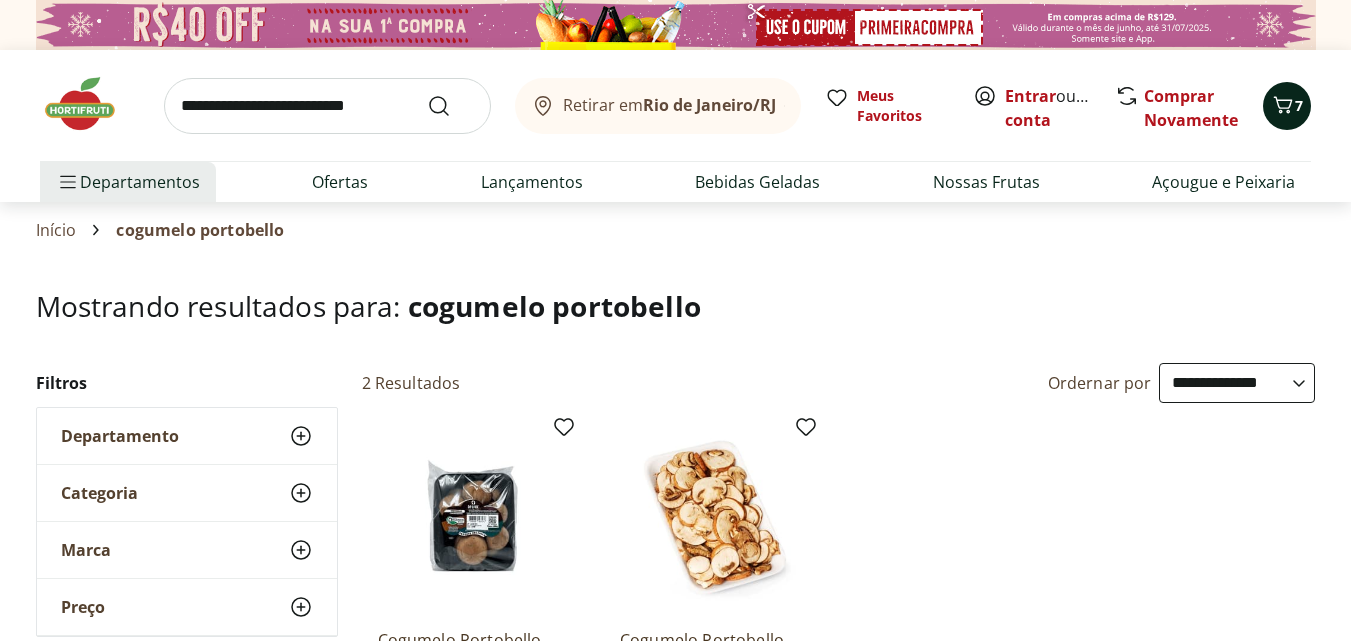 click 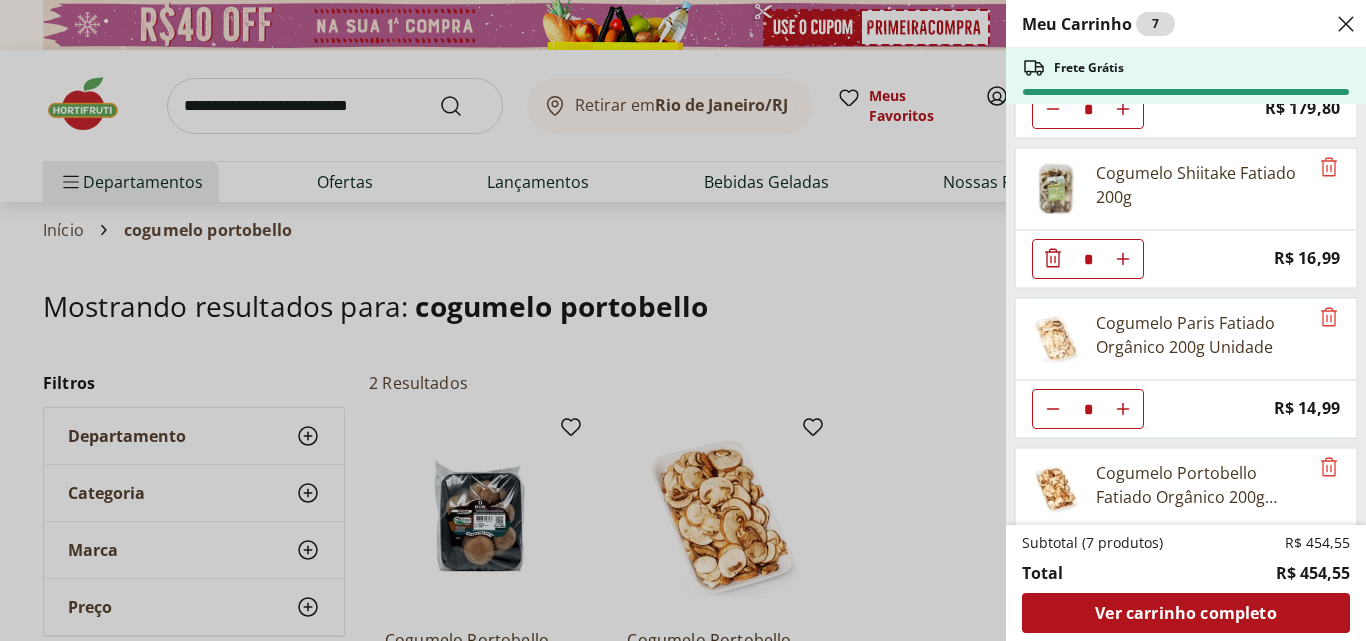 scroll, scrollTop: 337, scrollLeft: 0, axis: vertical 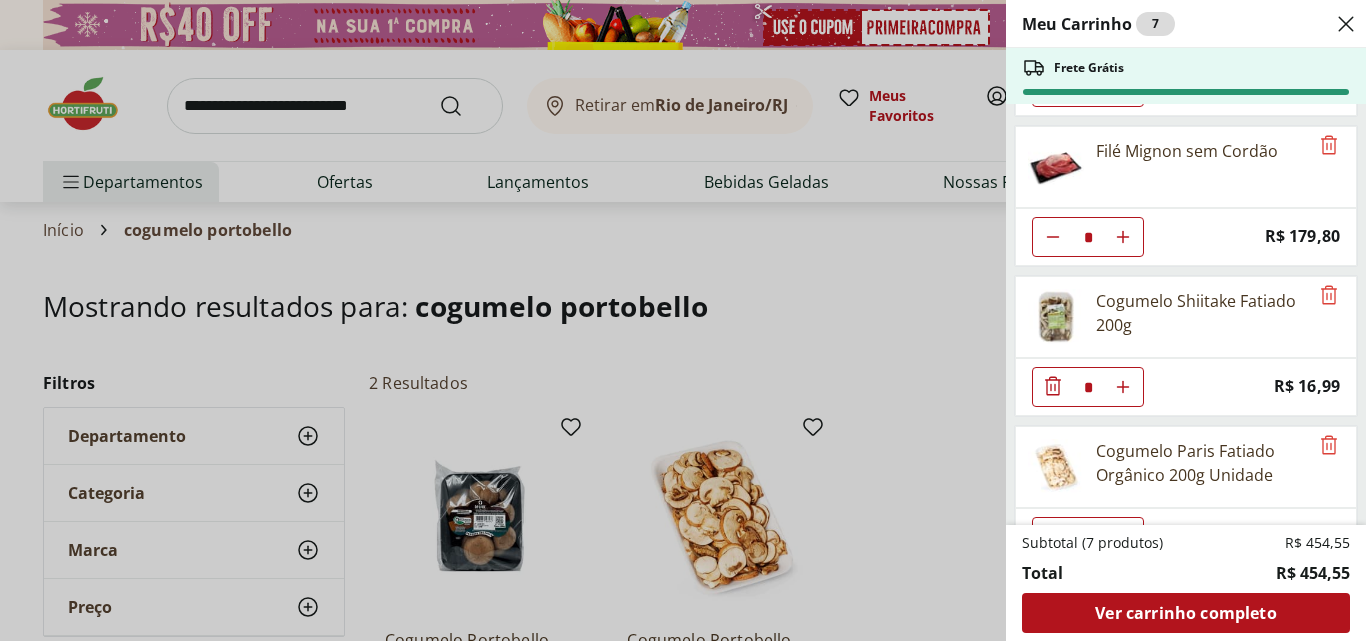 click at bounding box center [1056, 167] 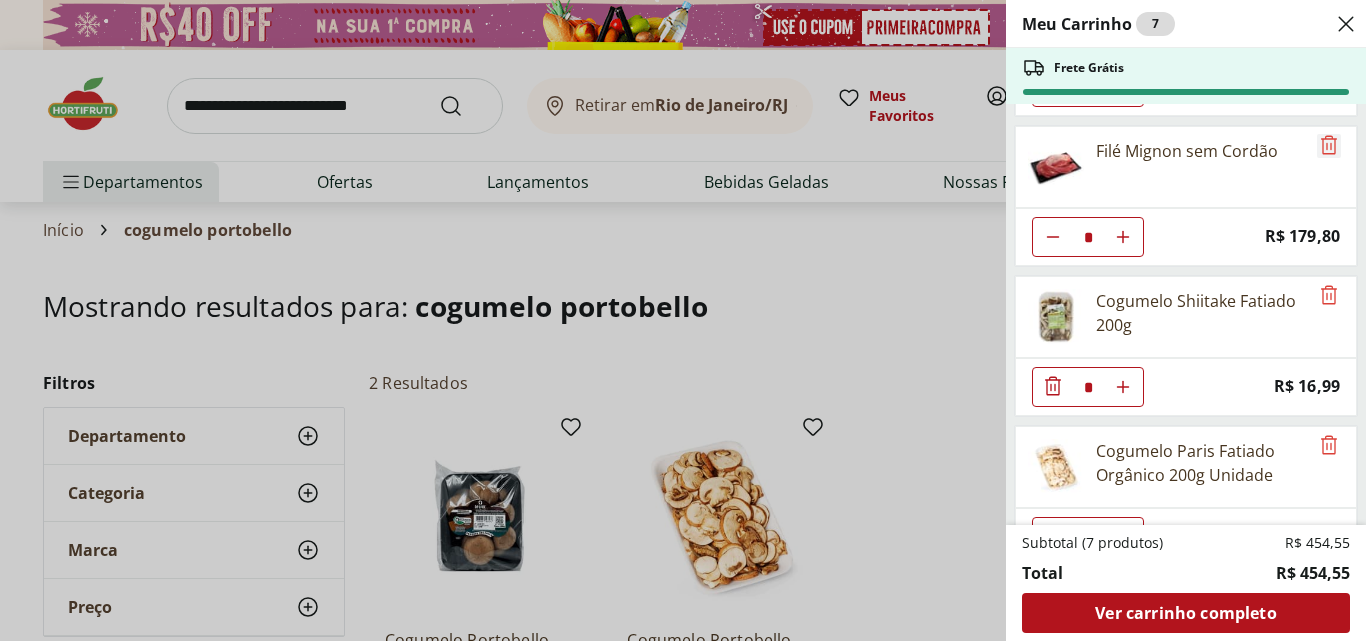 click 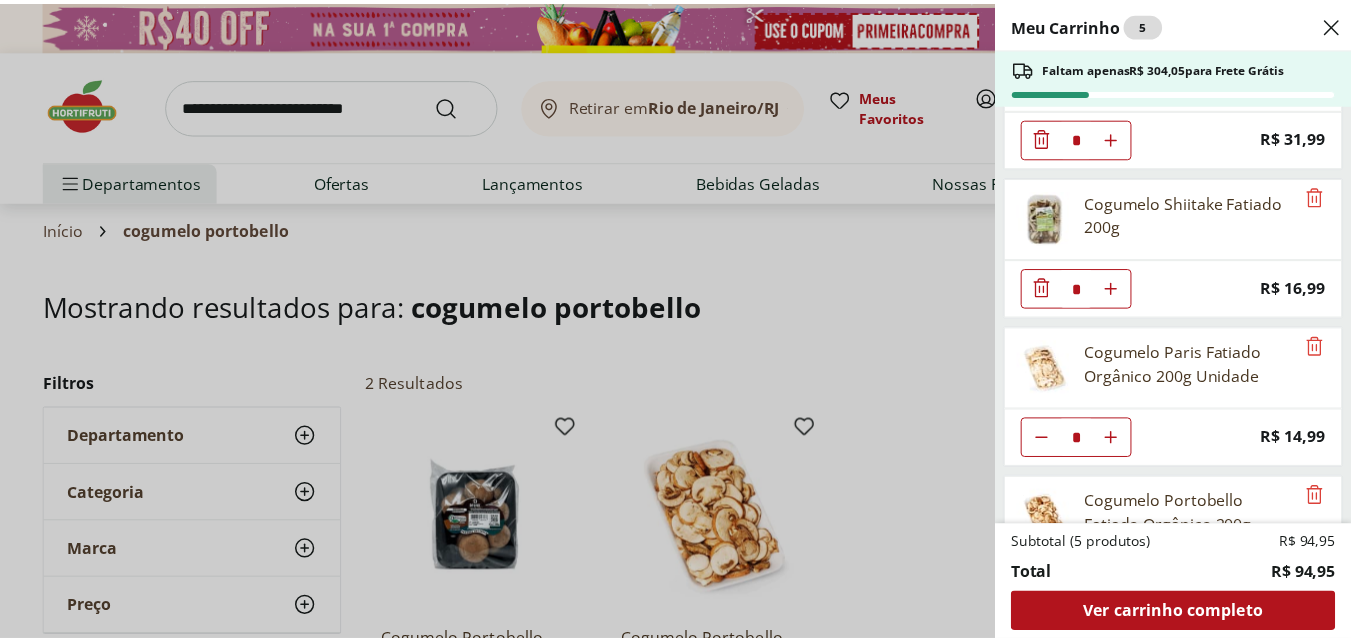 scroll, scrollTop: 0, scrollLeft: 0, axis: both 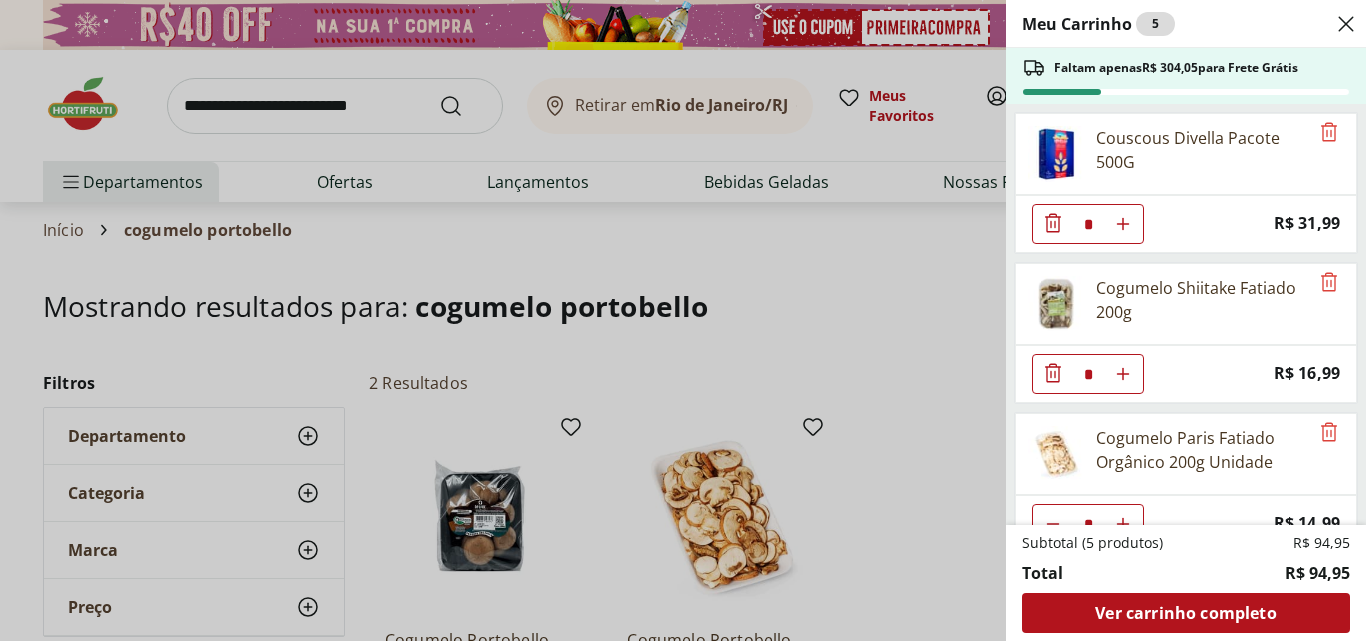 click on "Meu Carrinho 5 Faltam apenas  R$ 304,05  para Frete Grátis Couscous Divella Pacote 500G * Price: R$ 31,99 Cogumelo Shiitake Fatiado 200g * Price: R$ 16,99 Cogumelo Paris Fatiado Orgânico 200g Unidade * Price: R$ 14,99 Cogumelo Portobello Fatiado Orgânico 200g Unidade * Price: R$ 15,99 Subtotal (5 produtos) R$ 94,95 Total R$ 94,95 Ver carrinho completo" at bounding box center (683, 320) 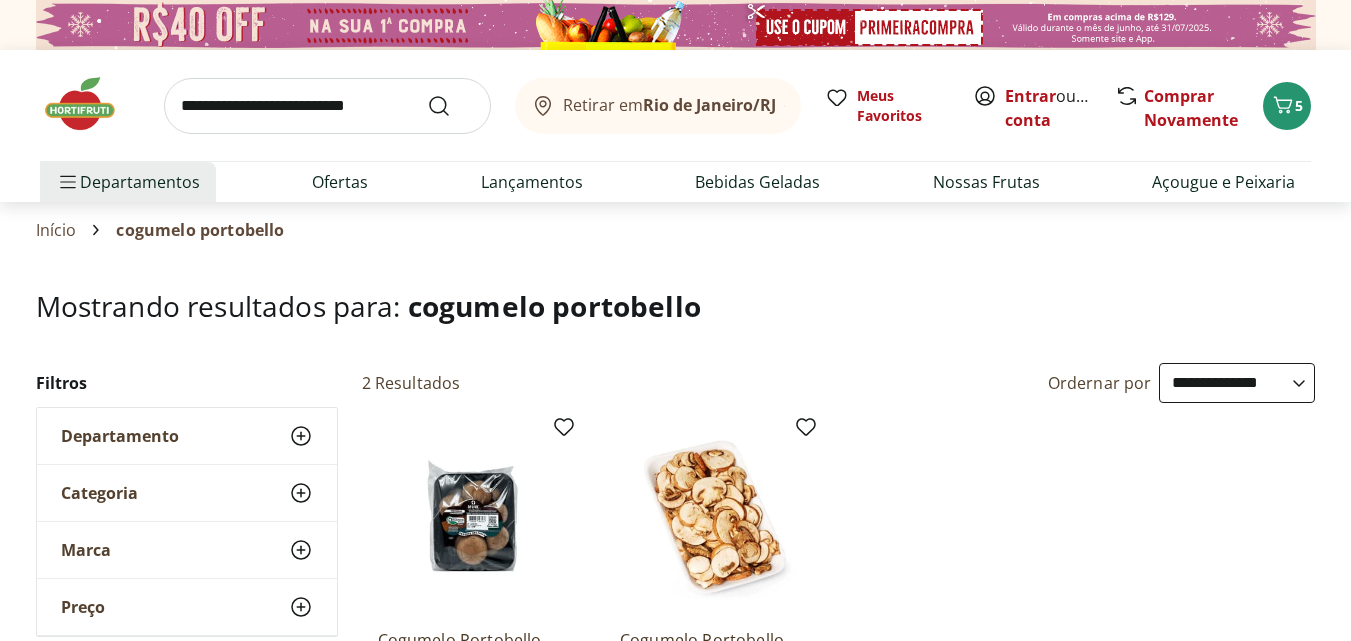 click at bounding box center [327, 106] 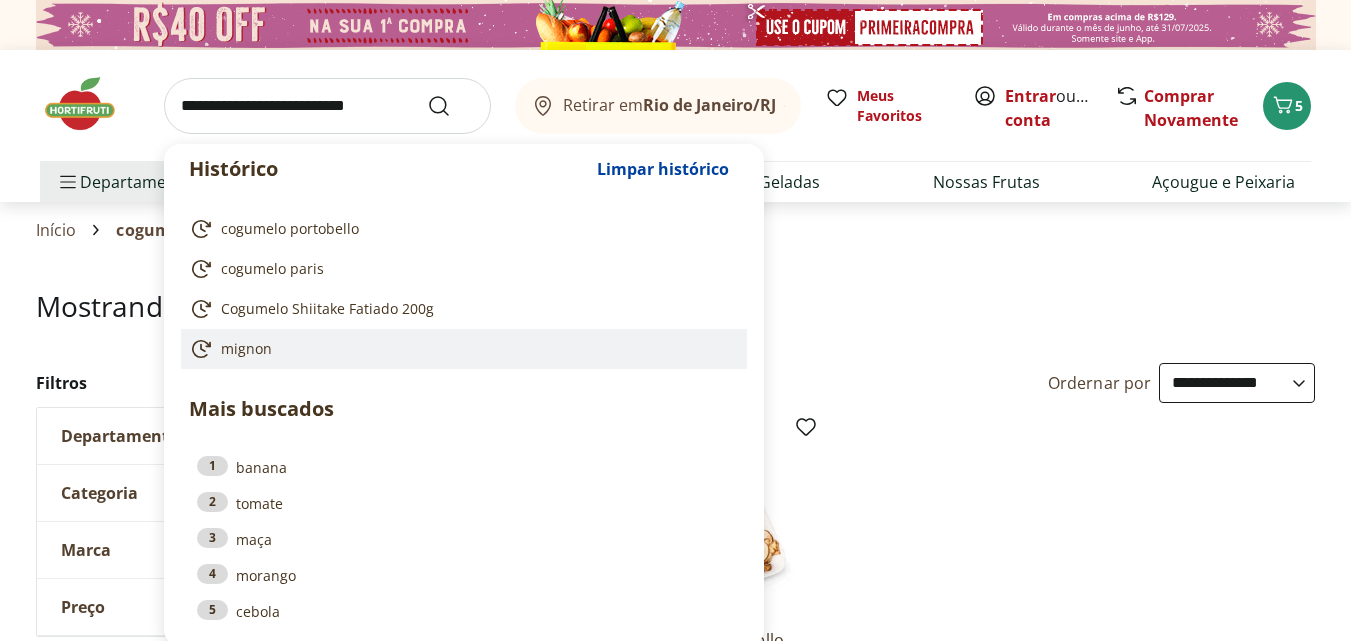 click on "mignon" at bounding box center [246, 349] 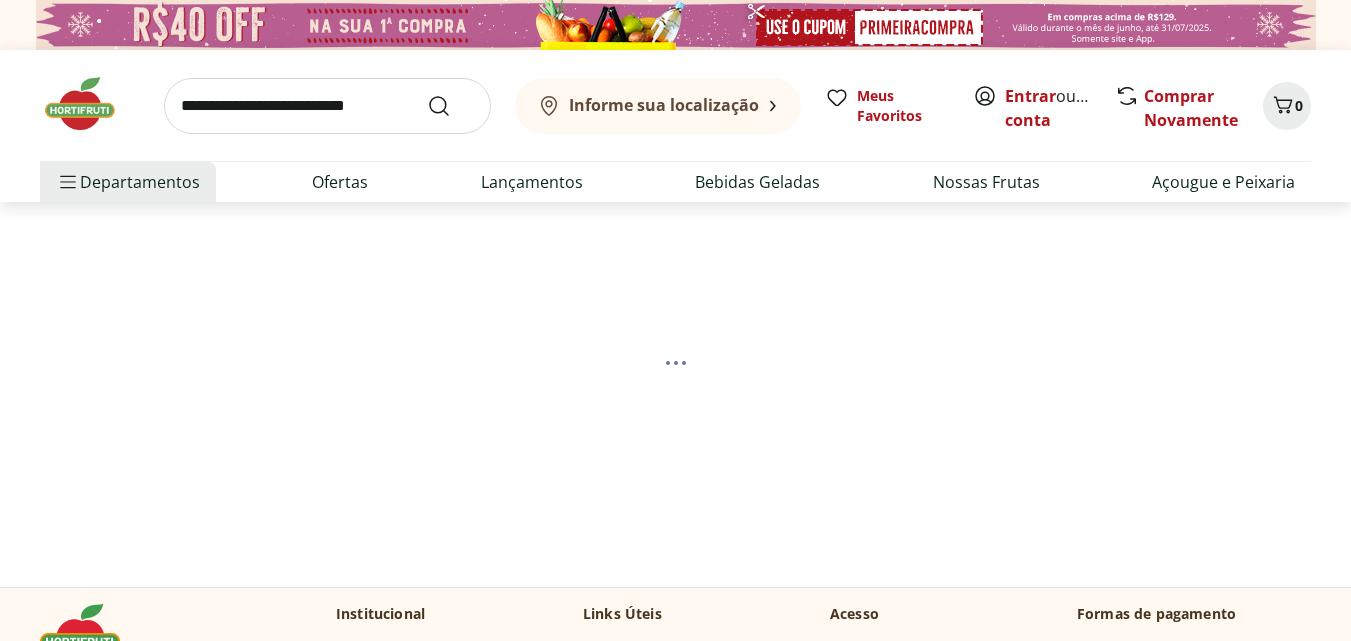 scroll, scrollTop: 0, scrollLeft: 0, axis: both 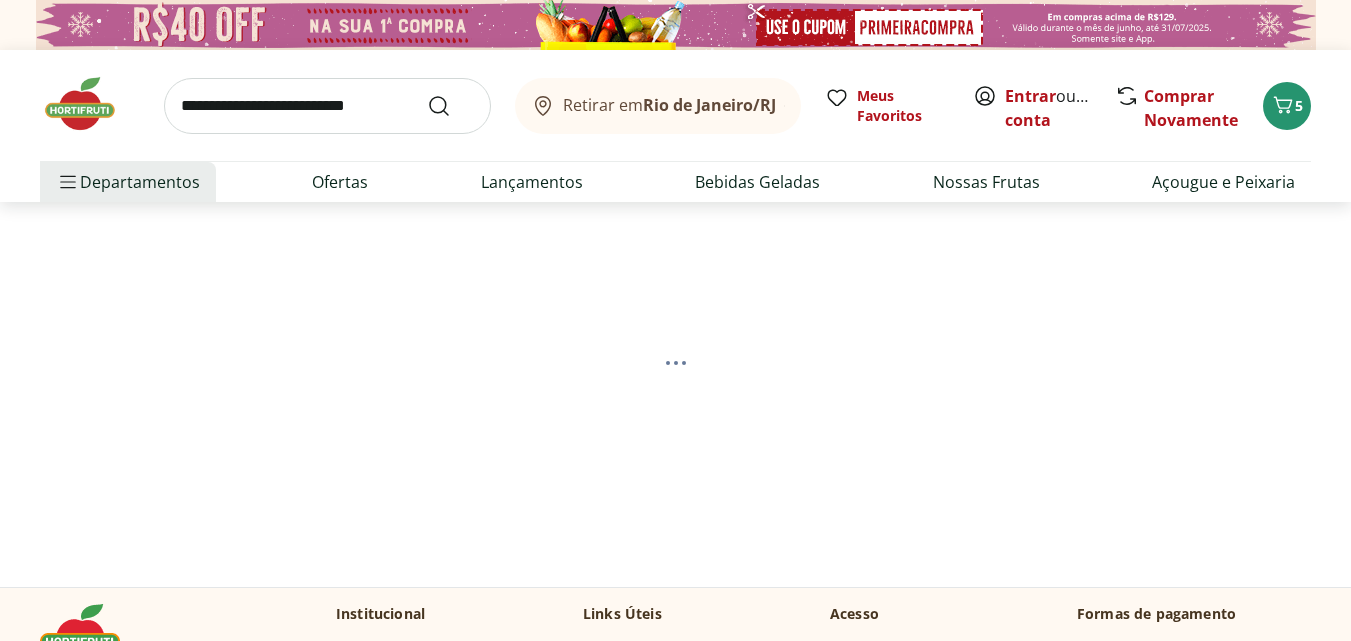 select on "**********" 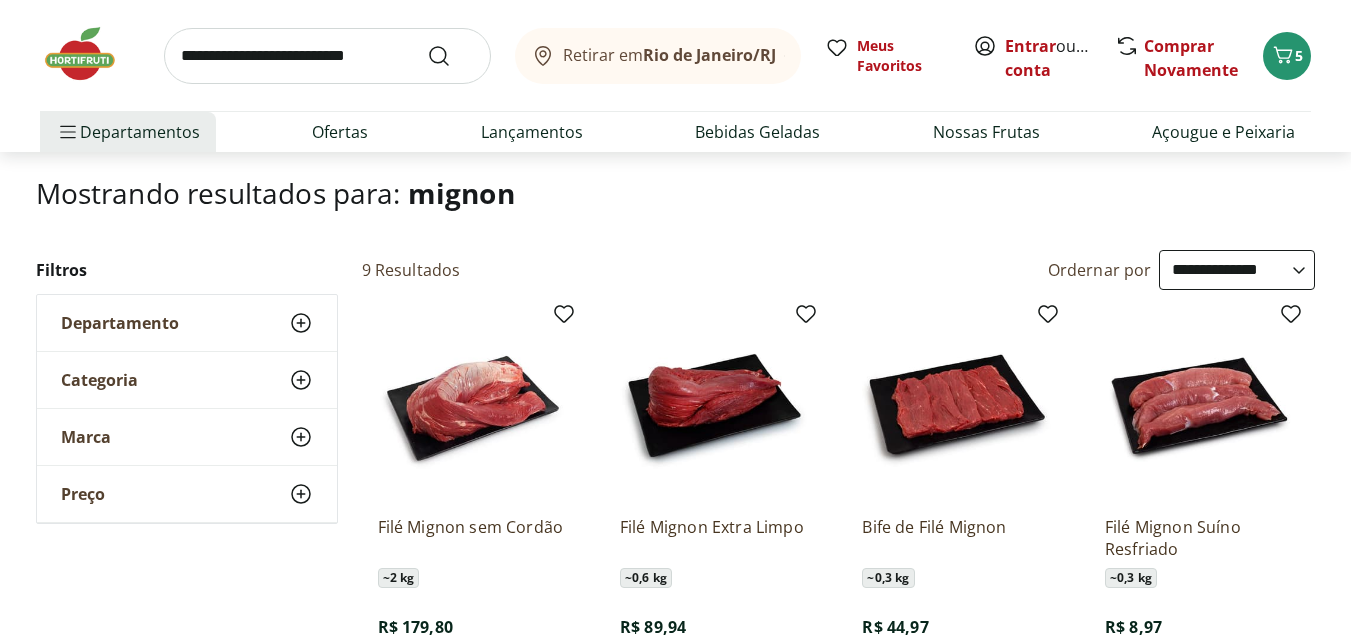 scroll, scrollTop: 200, scrollLeft: 0, axis: vertical 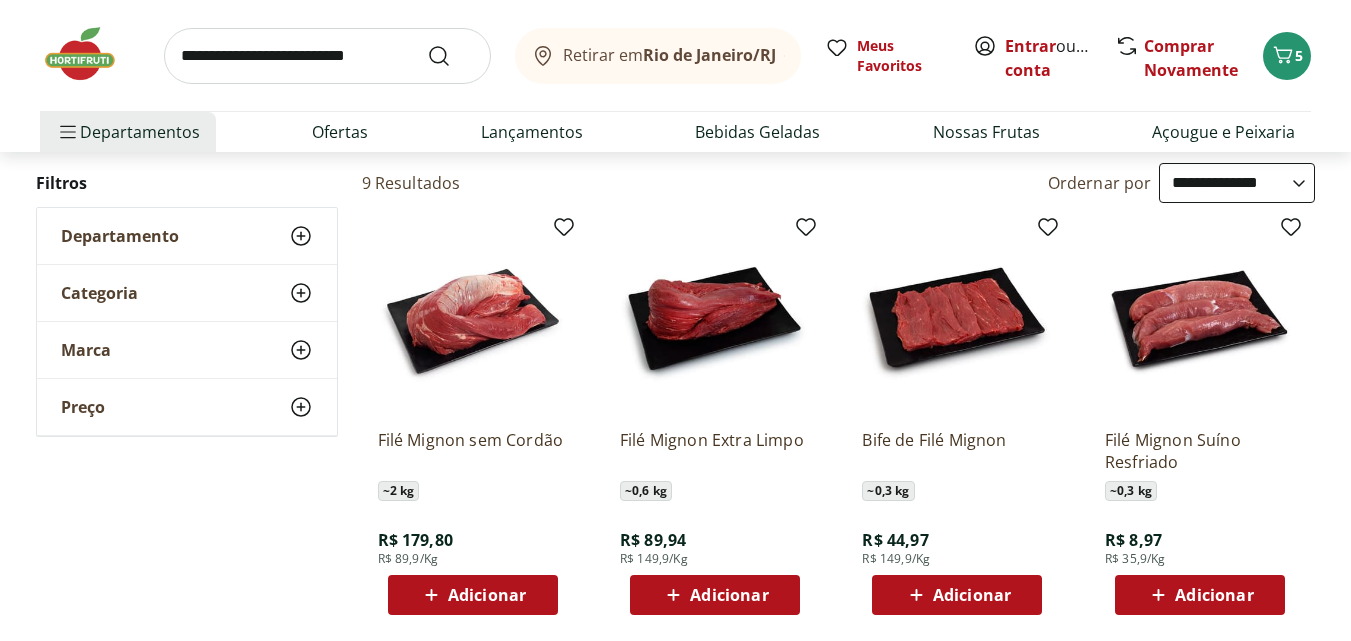 click on "Adicionar" at bounding box center (487, 595) 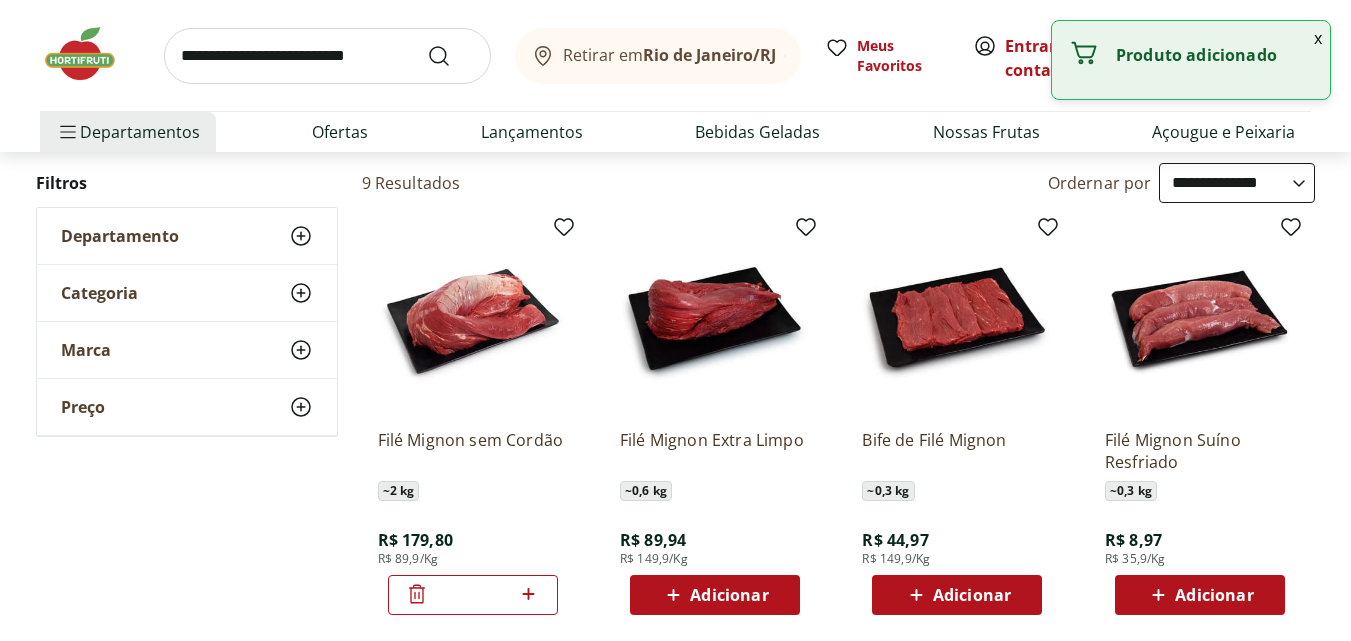 click 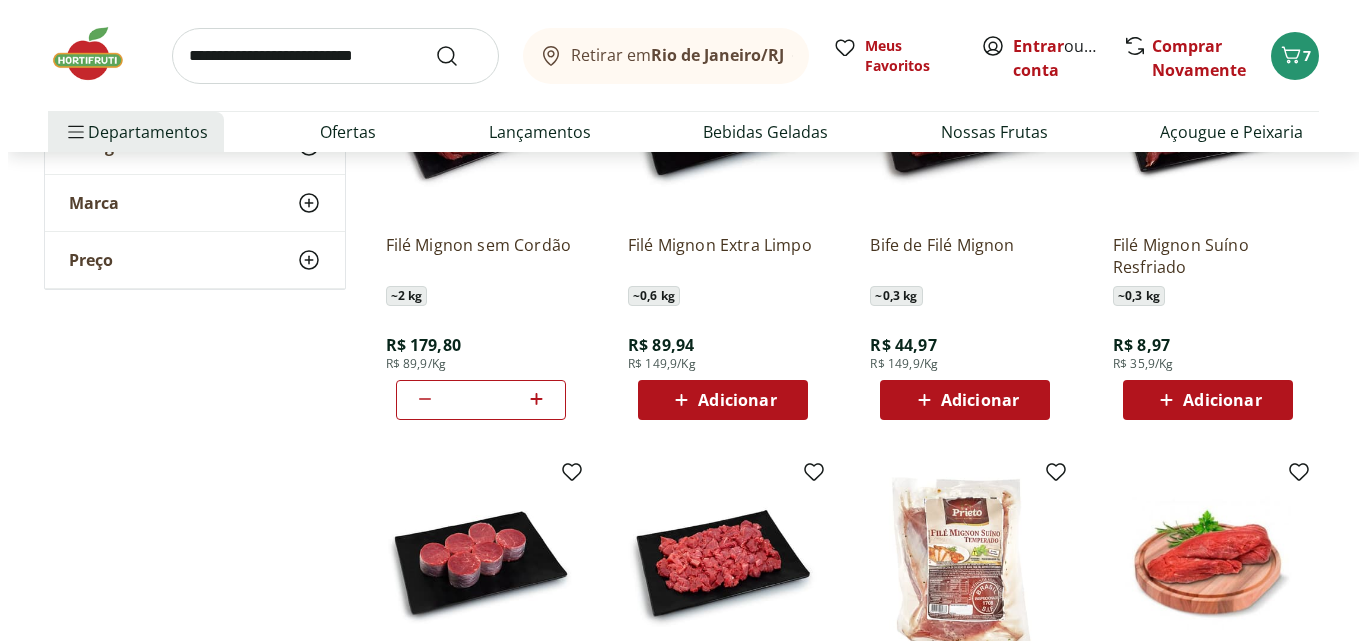scroll, scrollTop: 400, scrollLeft: 0, axis: vertical 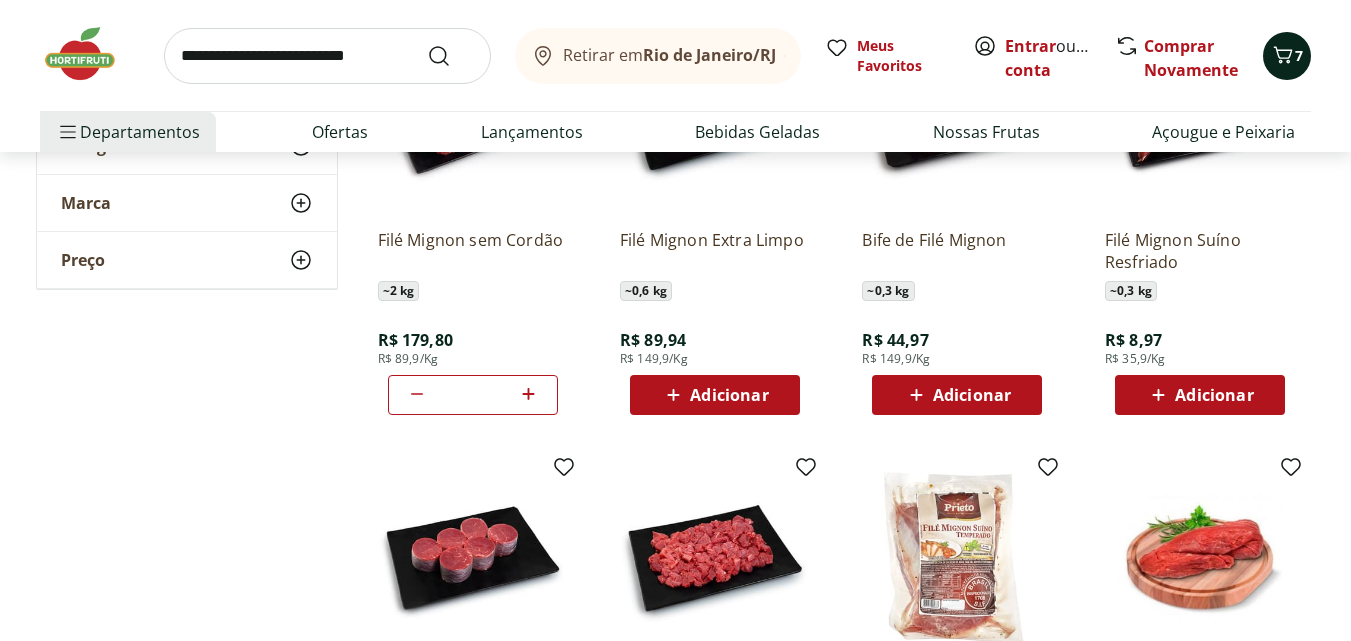 click on "7" at bounding box center [1287, 56] 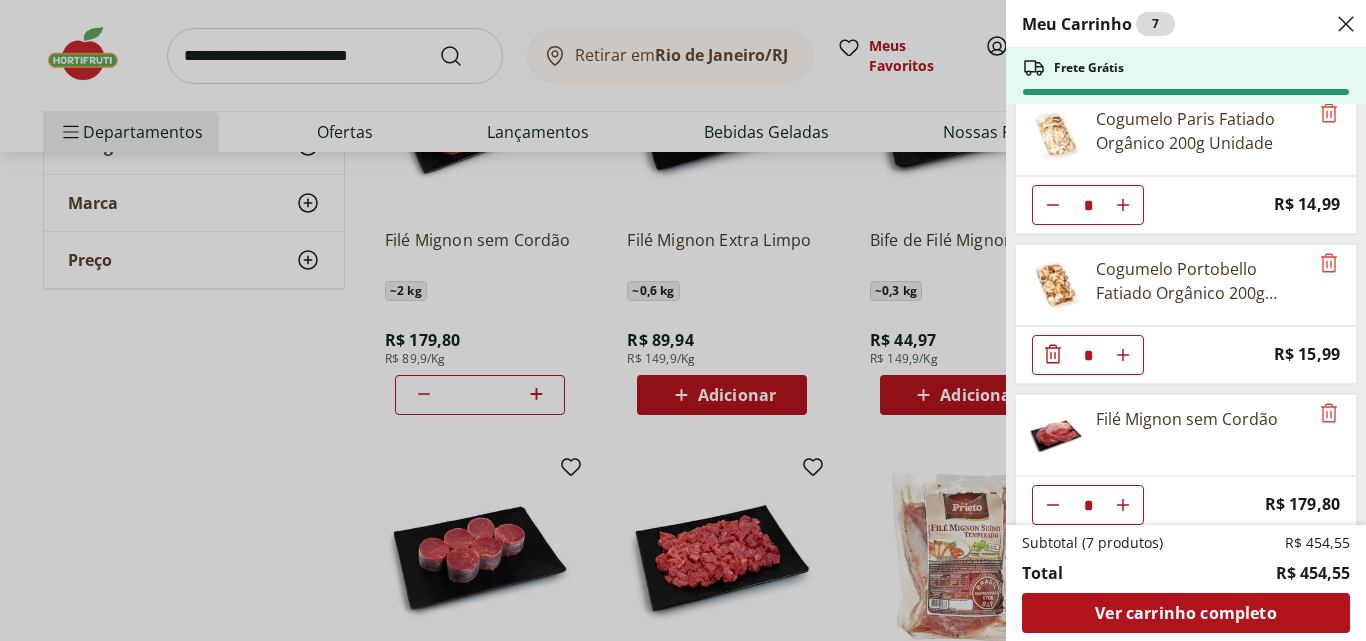 scroll, scrollTop: 337, scrollLeft: 0, axis: vertical 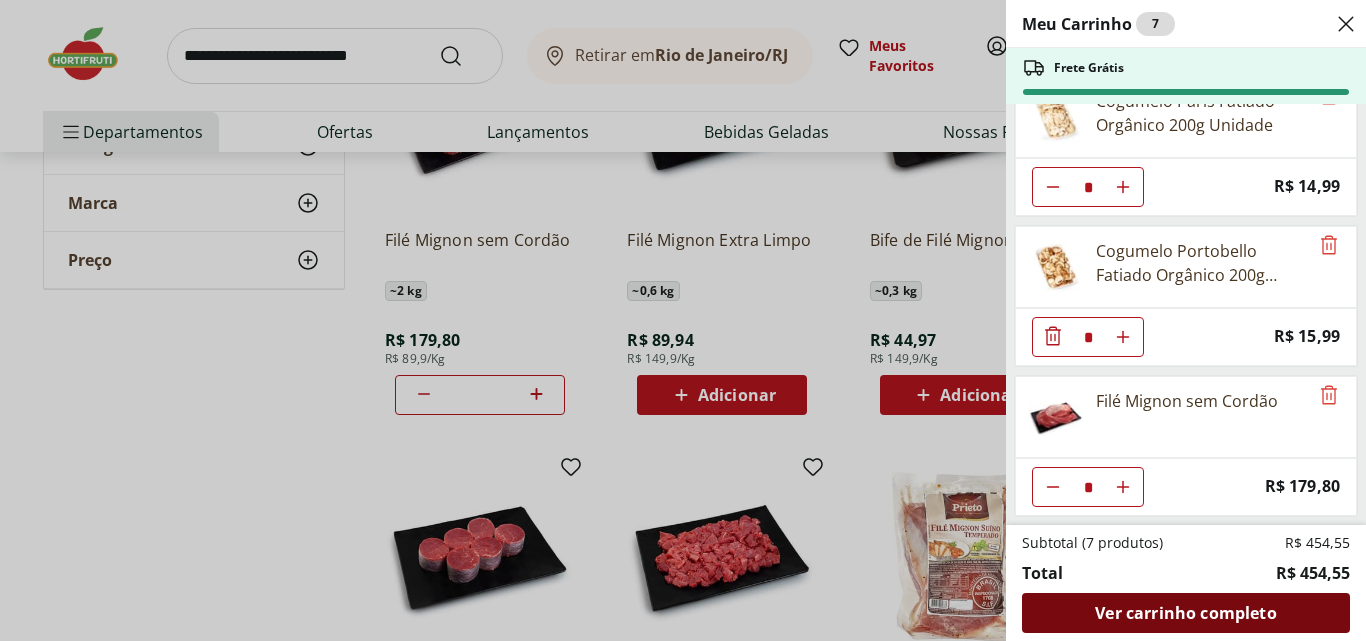 click on "Ver carrinho completo" at bounding box center (1185, 613) 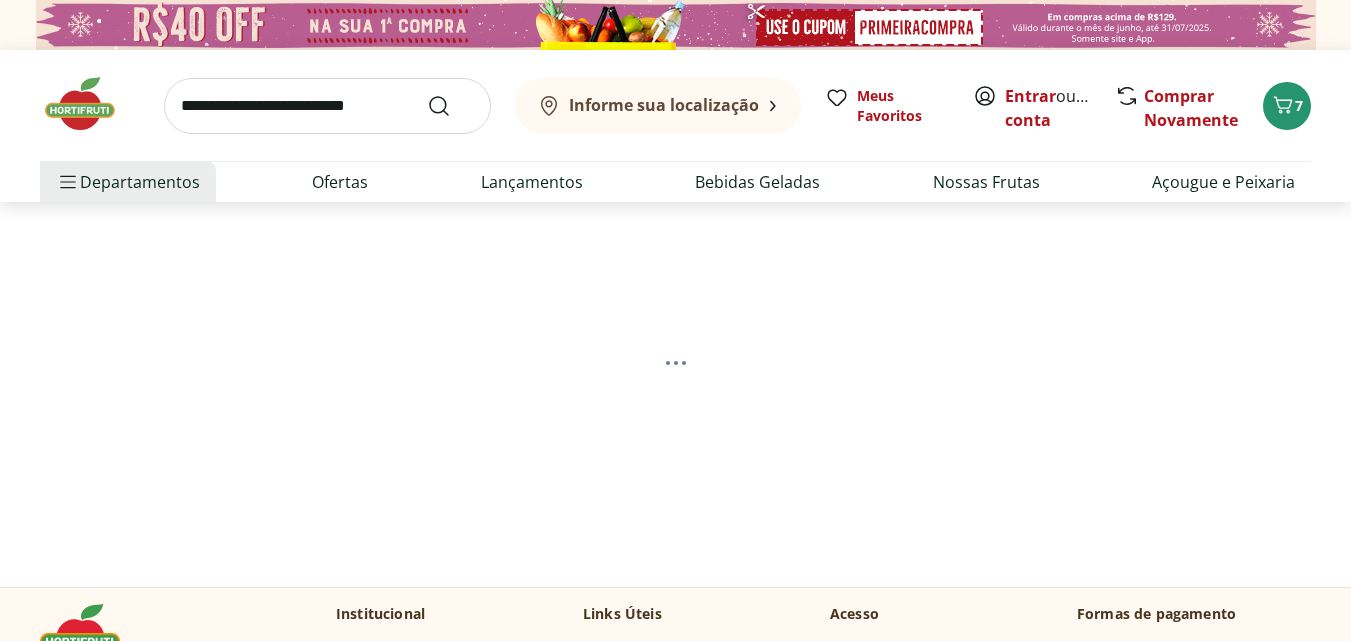 scroll, scrollTop: 0, scrollLeft: 0, axis: both 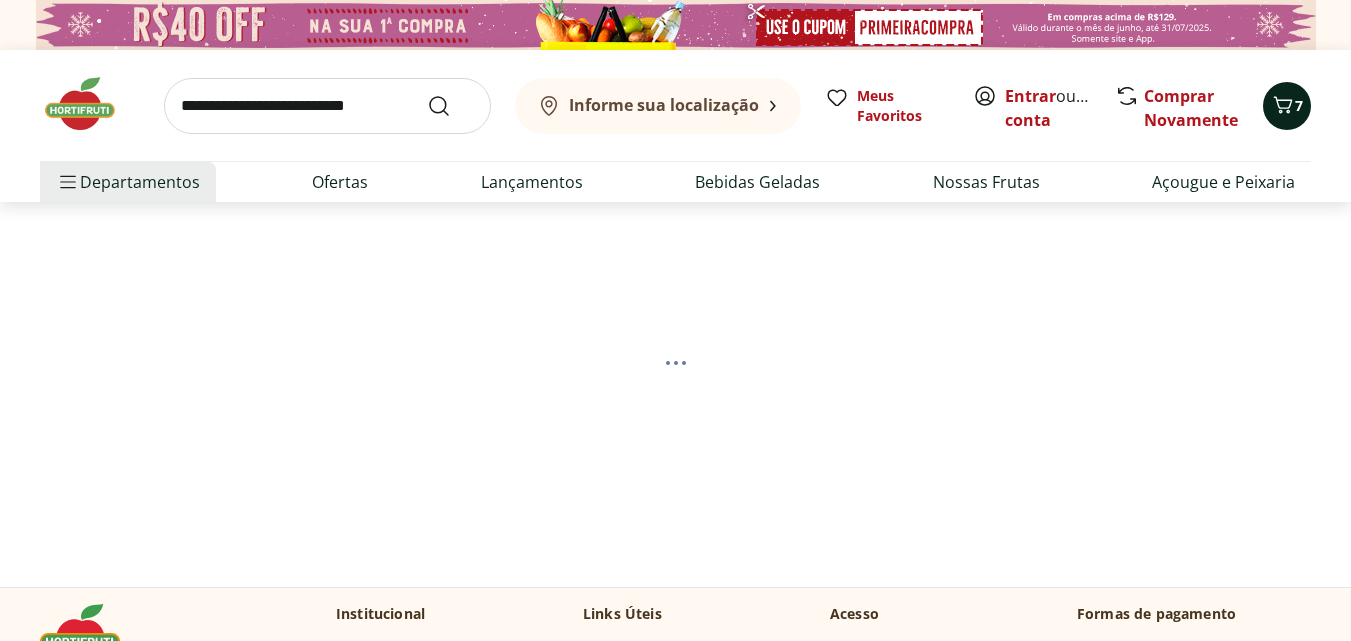 select on "**********" 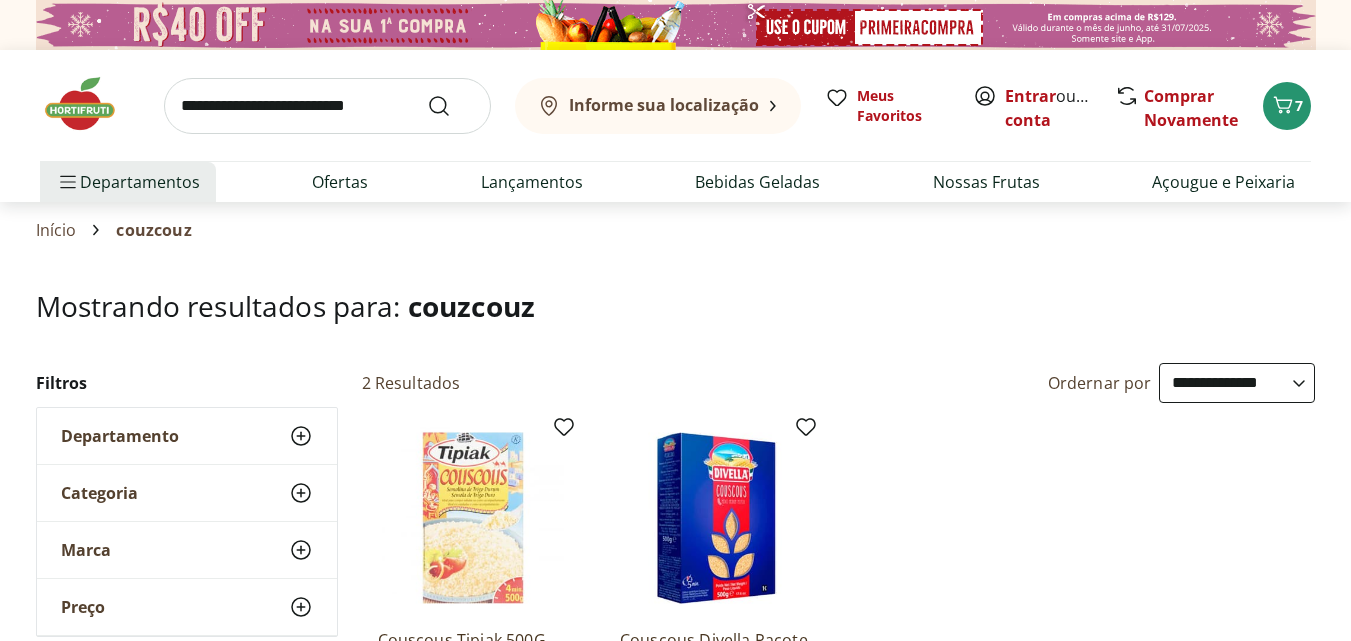 click on "Informe sua localização" at bounding box center (664, 105) 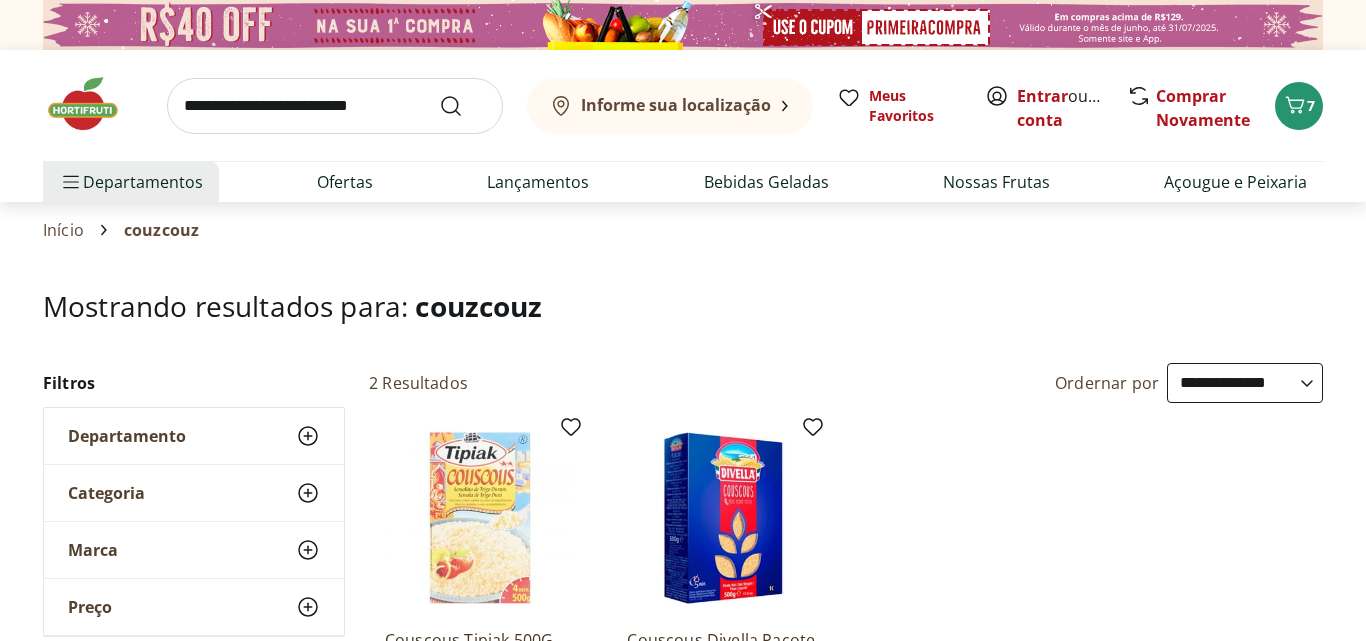 click on "Informe sua localização" at bounding box center [676, 105] 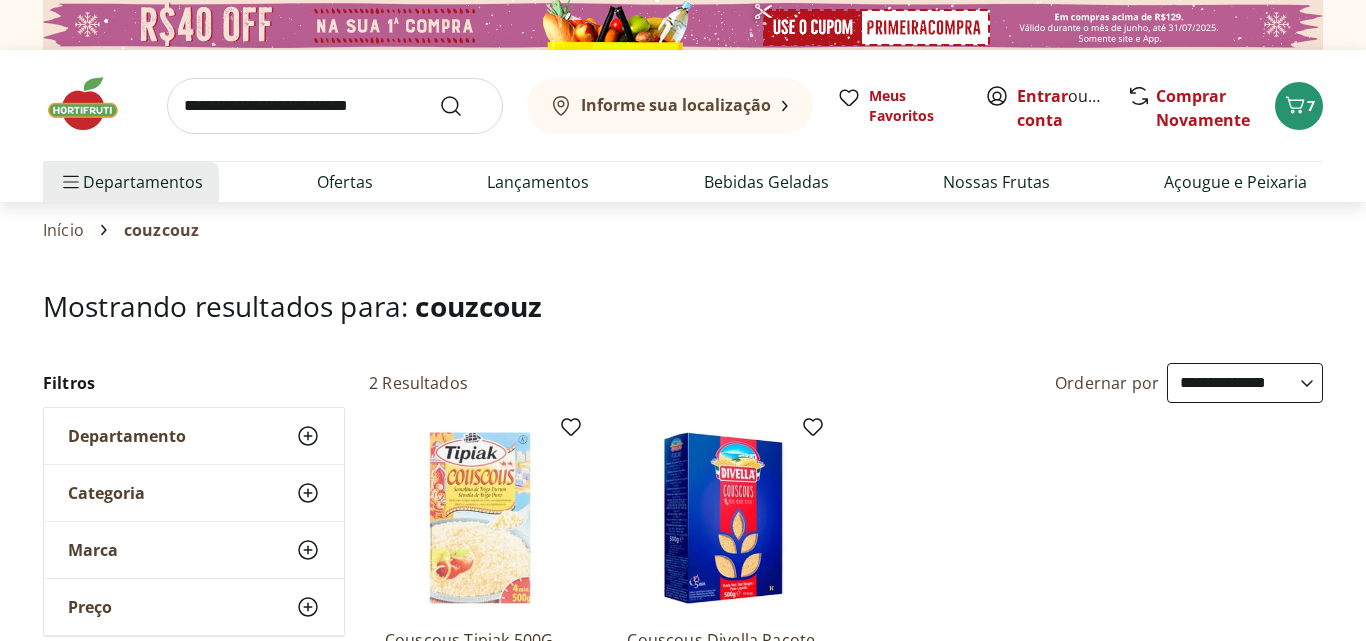 click 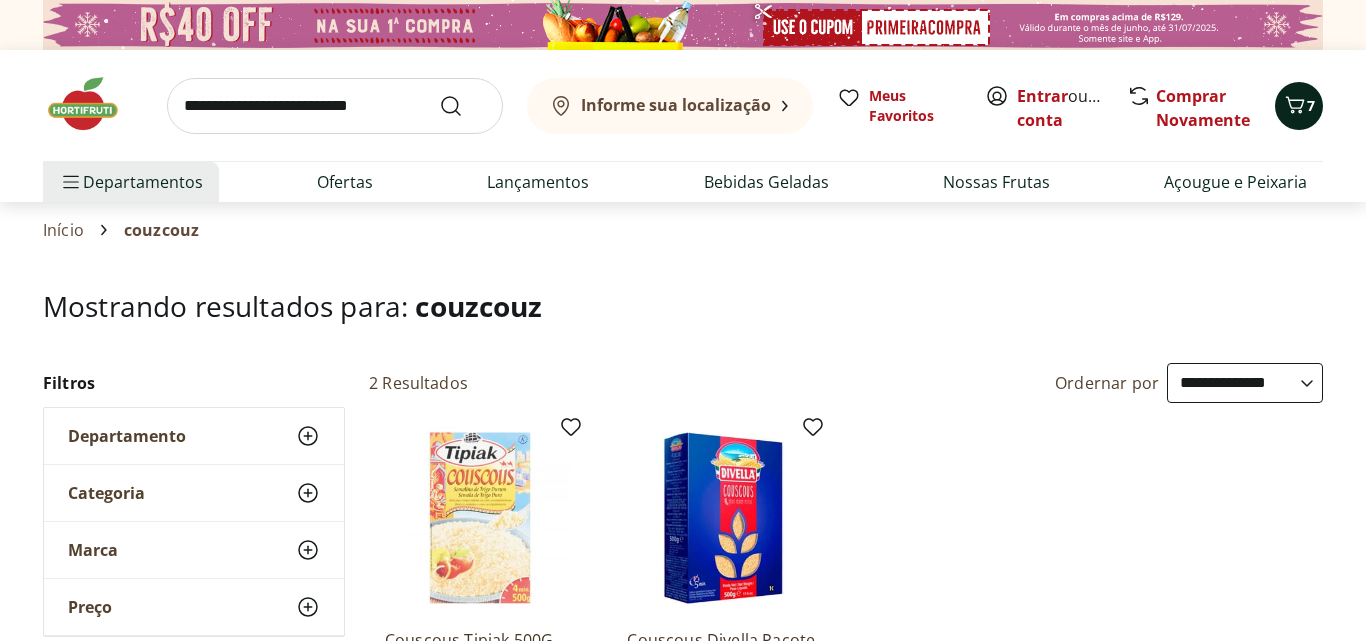 click 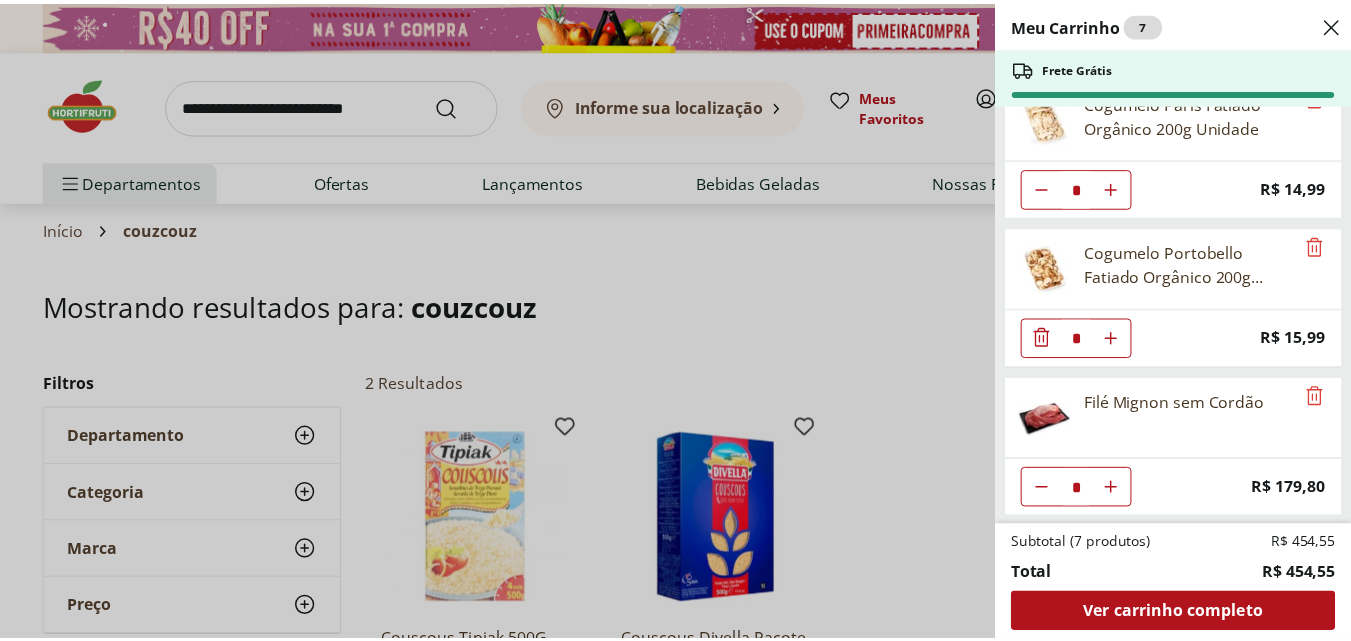 scroll, scrollTop: 337, scrollLeft: 0, axis: vertical 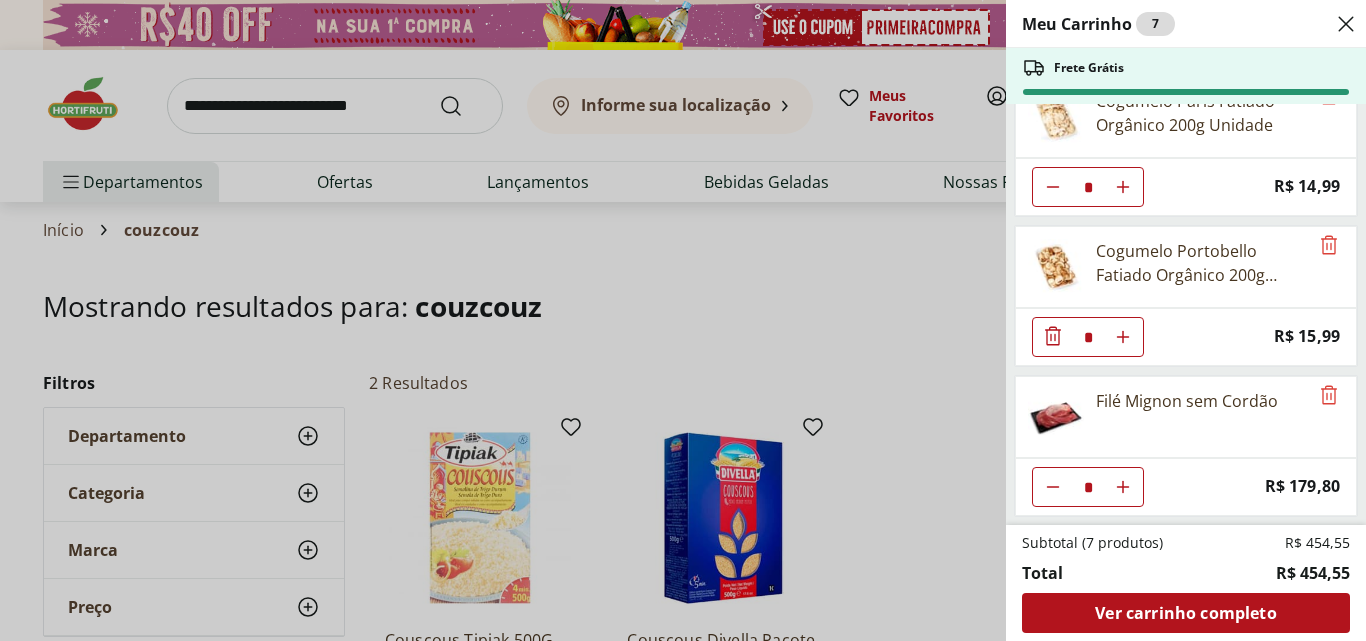 drag, startPoint x: 858, startPoint y: 279, endPoint x: 846, endPoint y: 281, distance: 12.165525 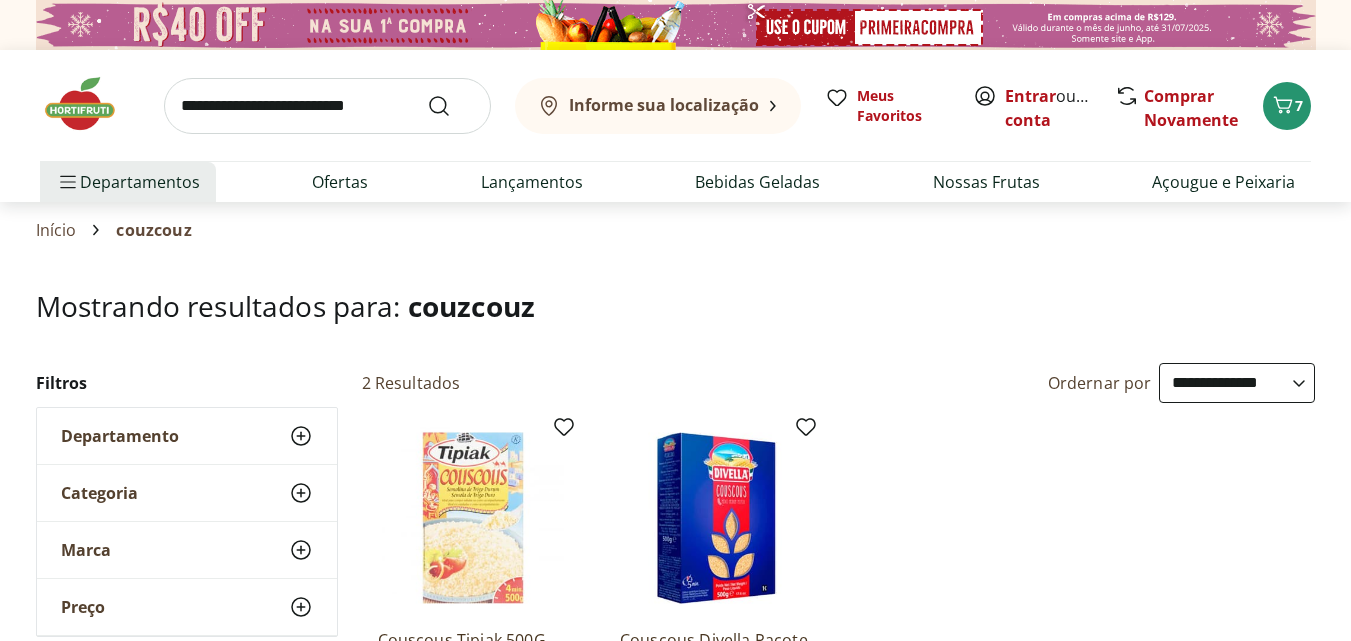 click 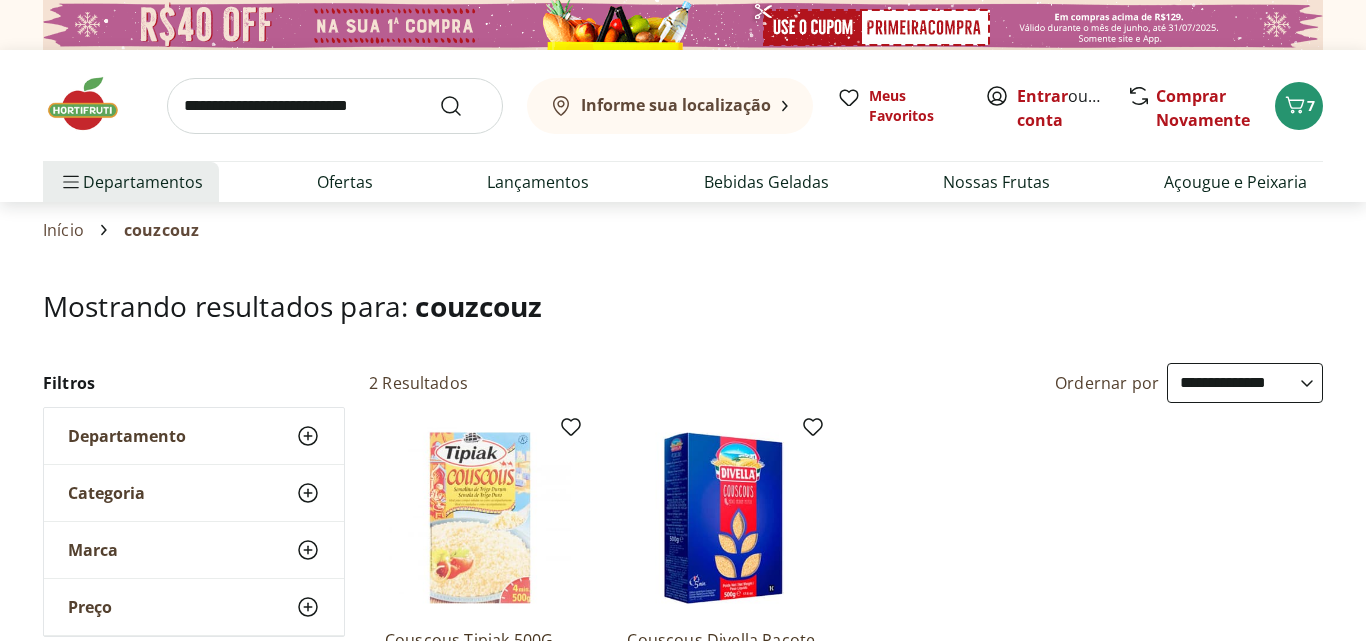 click 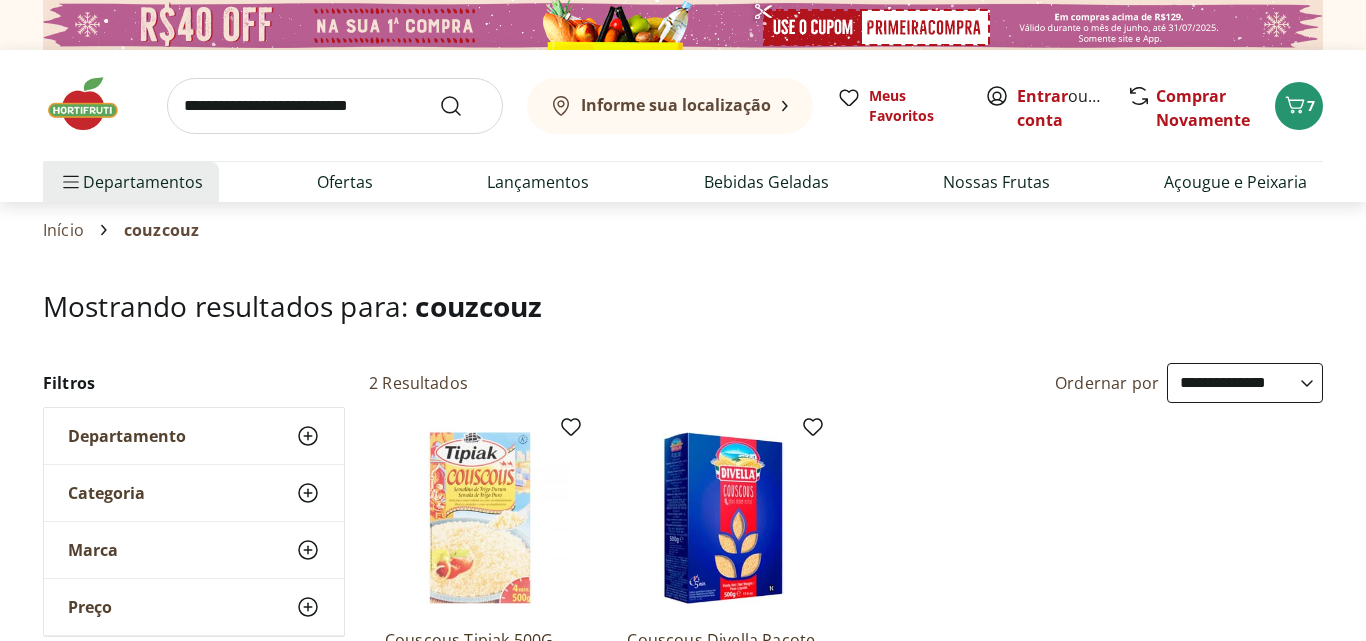 click on "Informe sua localização" at bounding box center [676, 105] 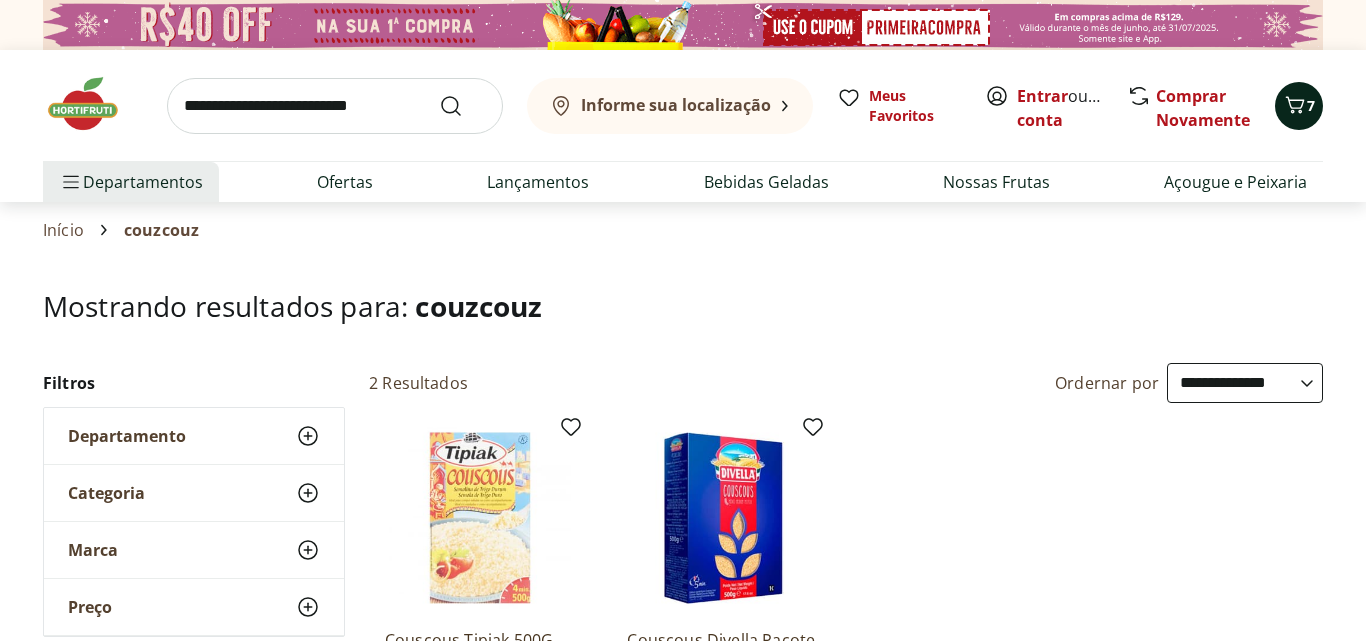 click 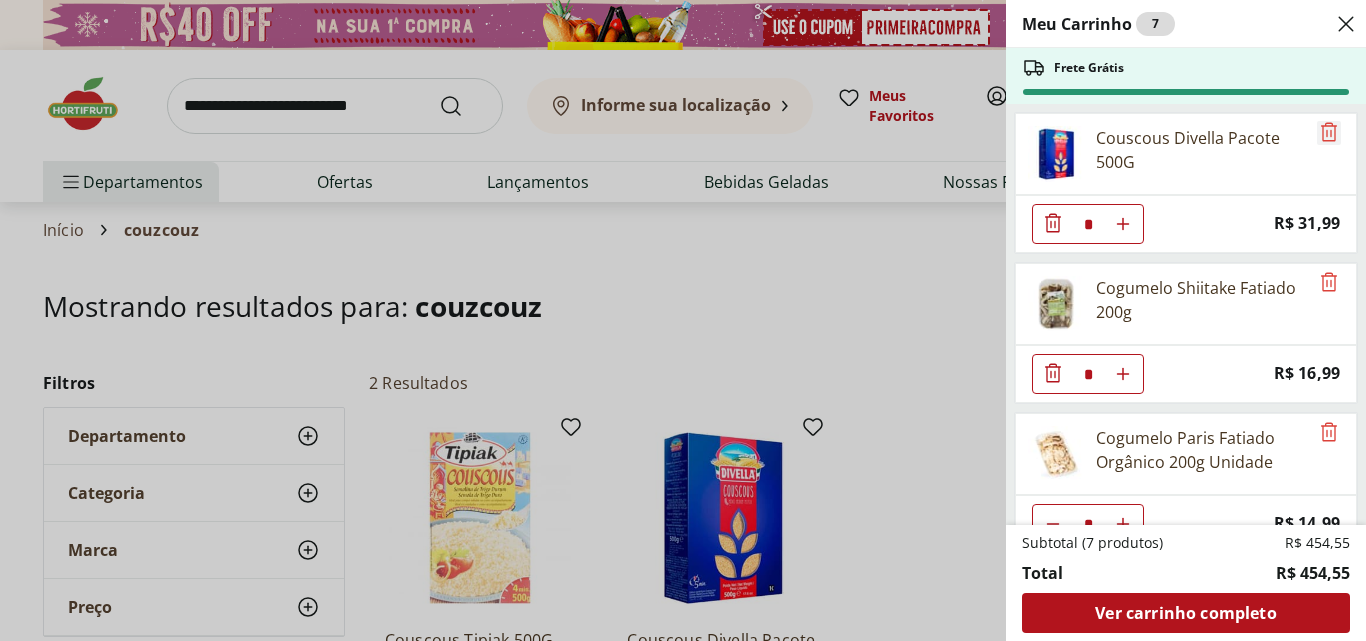 click 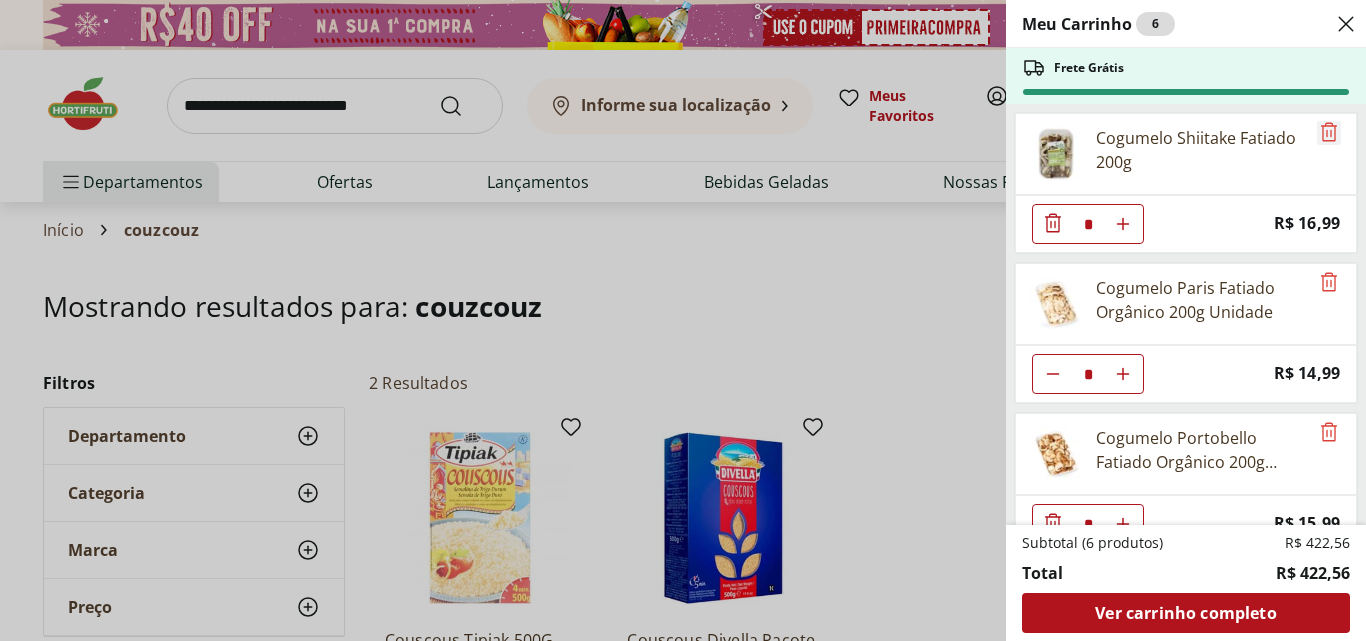 click 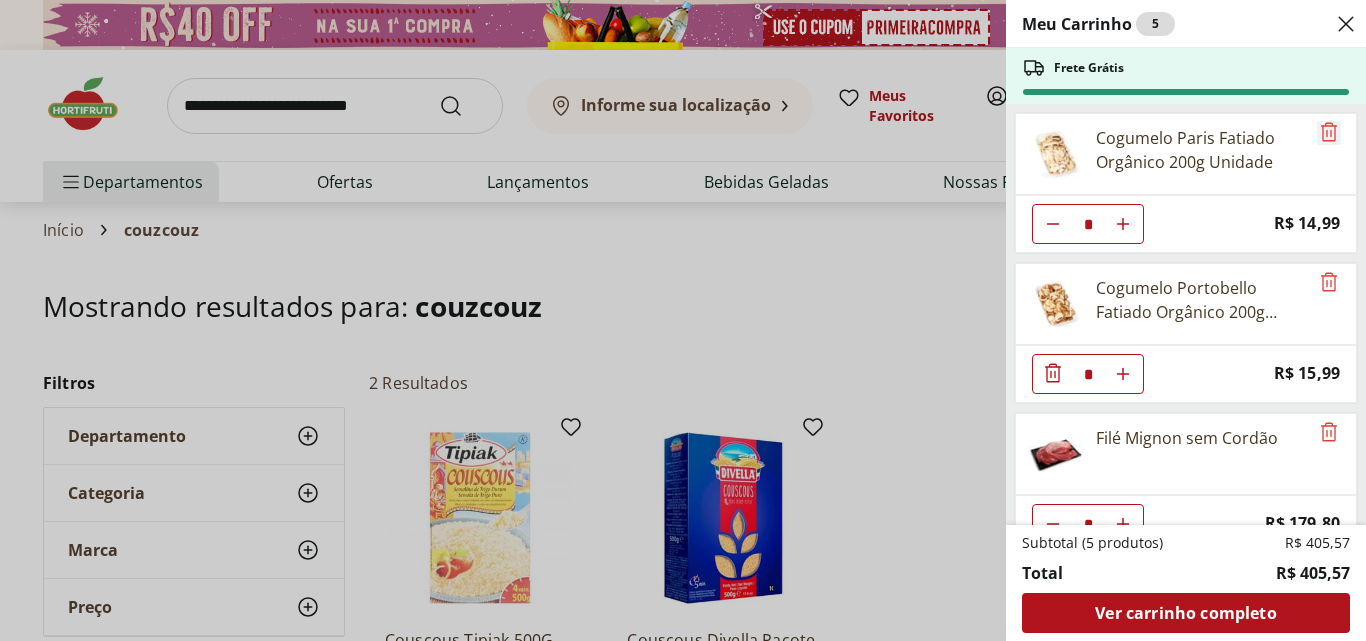 click 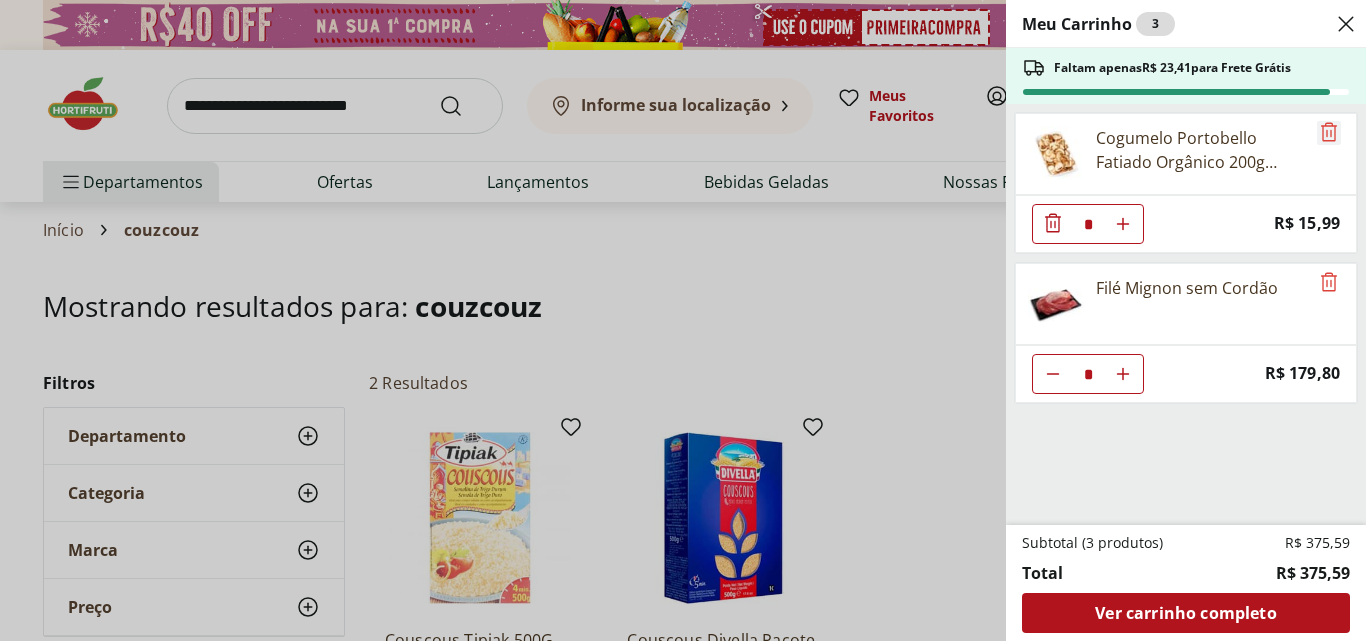 click 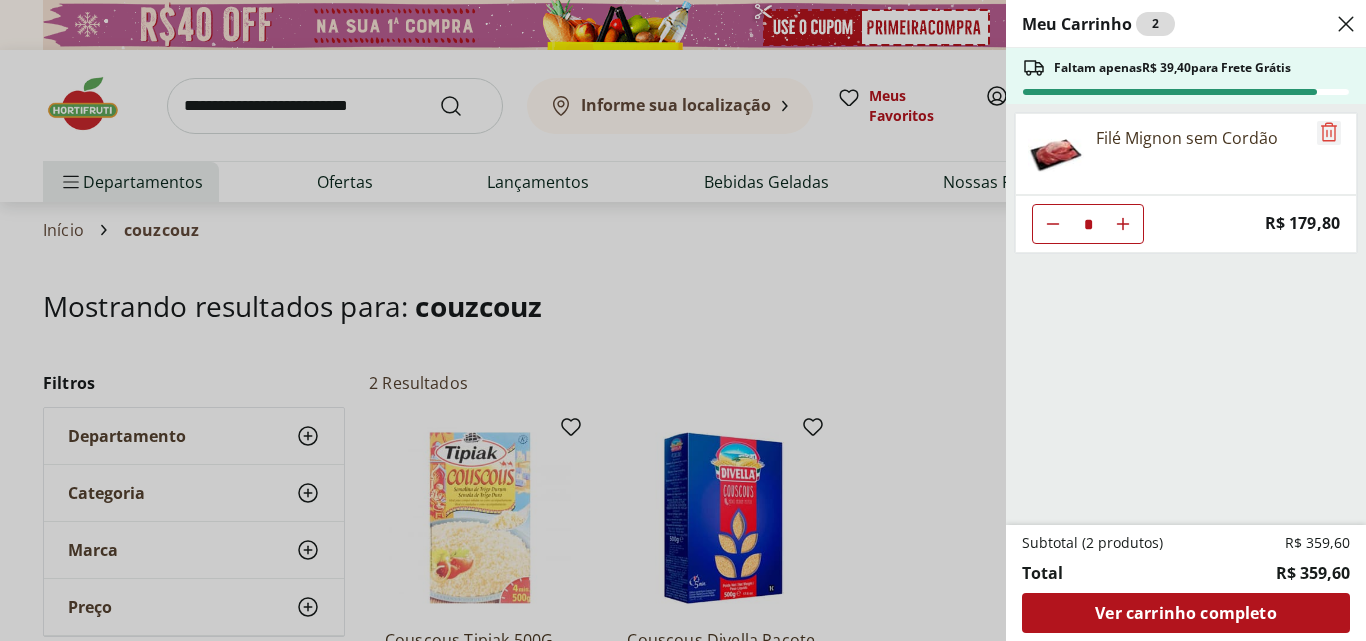 click 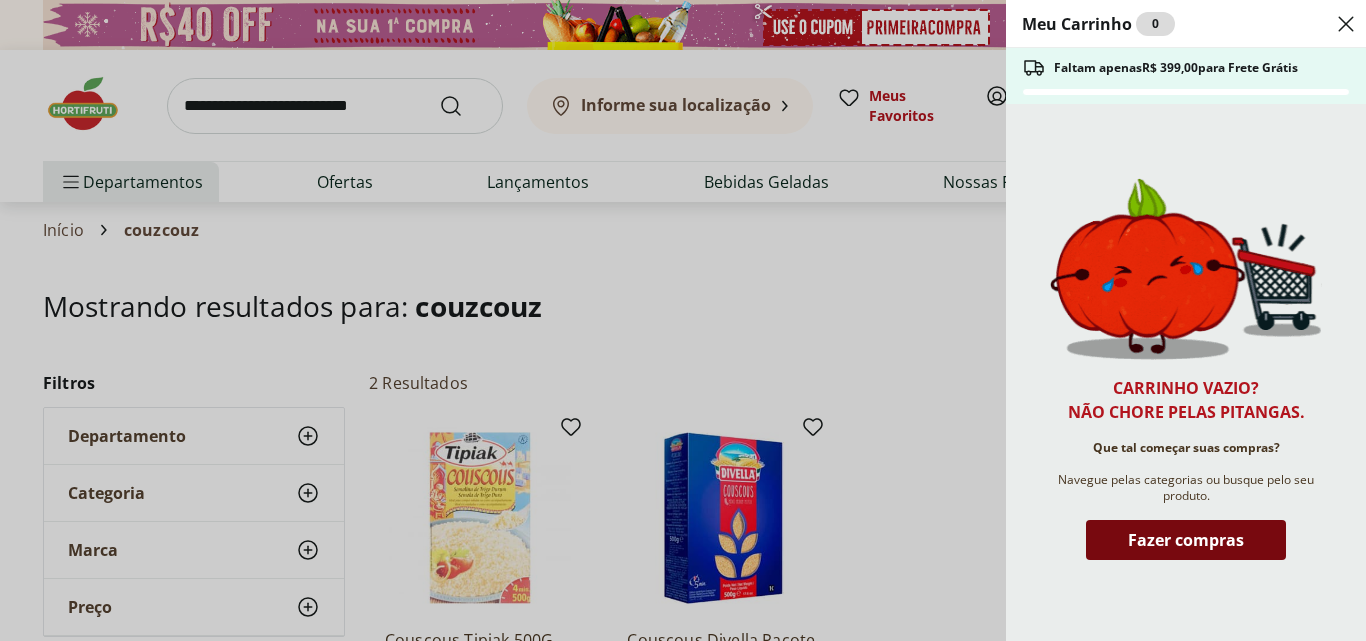 click on "Fazer compras" at bounding box center [1186, 540] 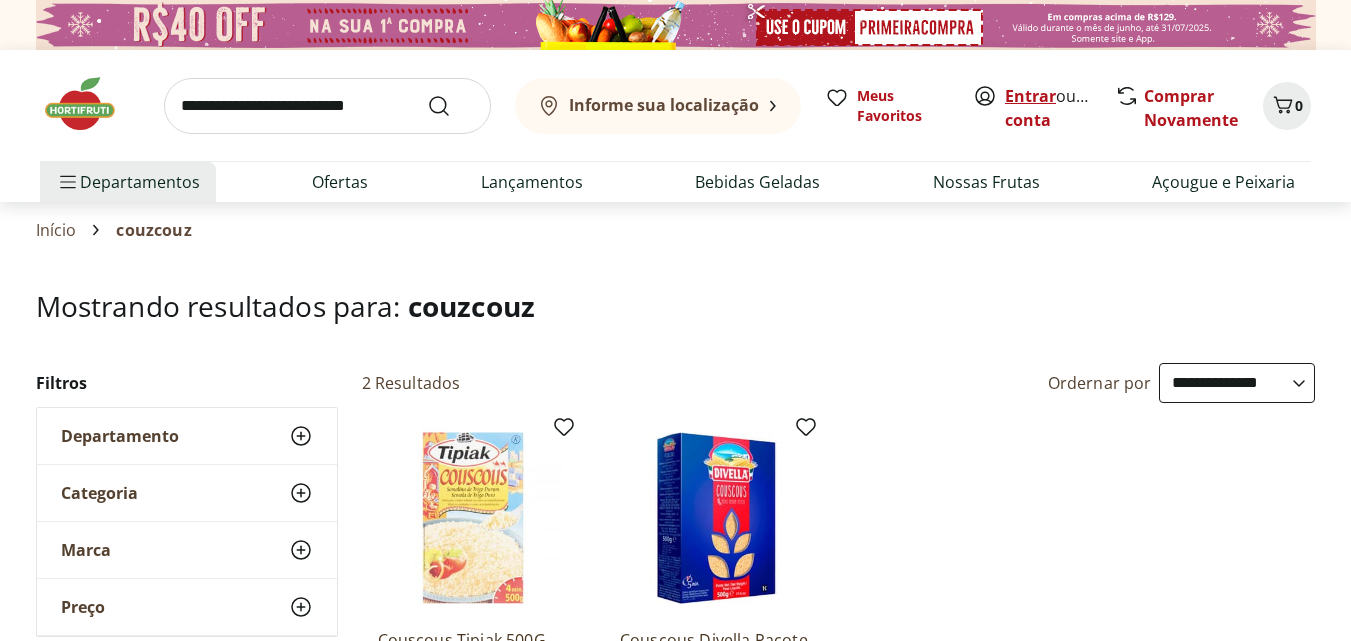 click on "Entrar" at bounding box center [1030, 96] 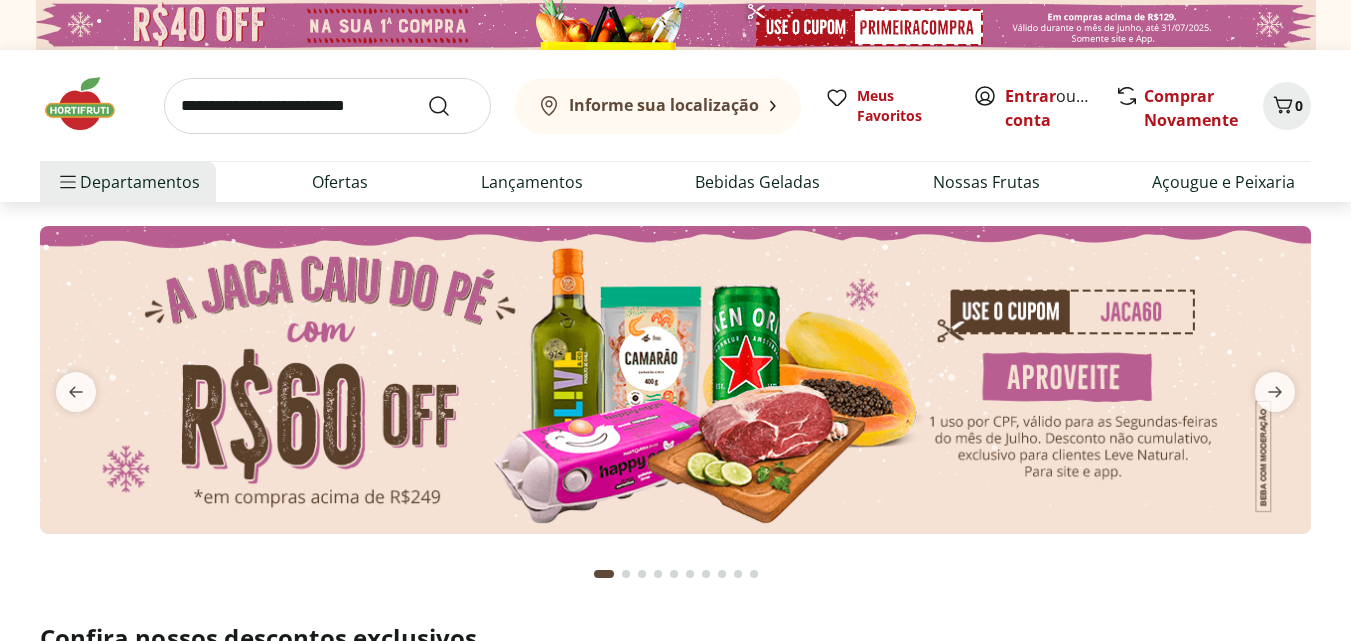 scroll, scrollTop: 0, scrollLeft: 0, axis: both 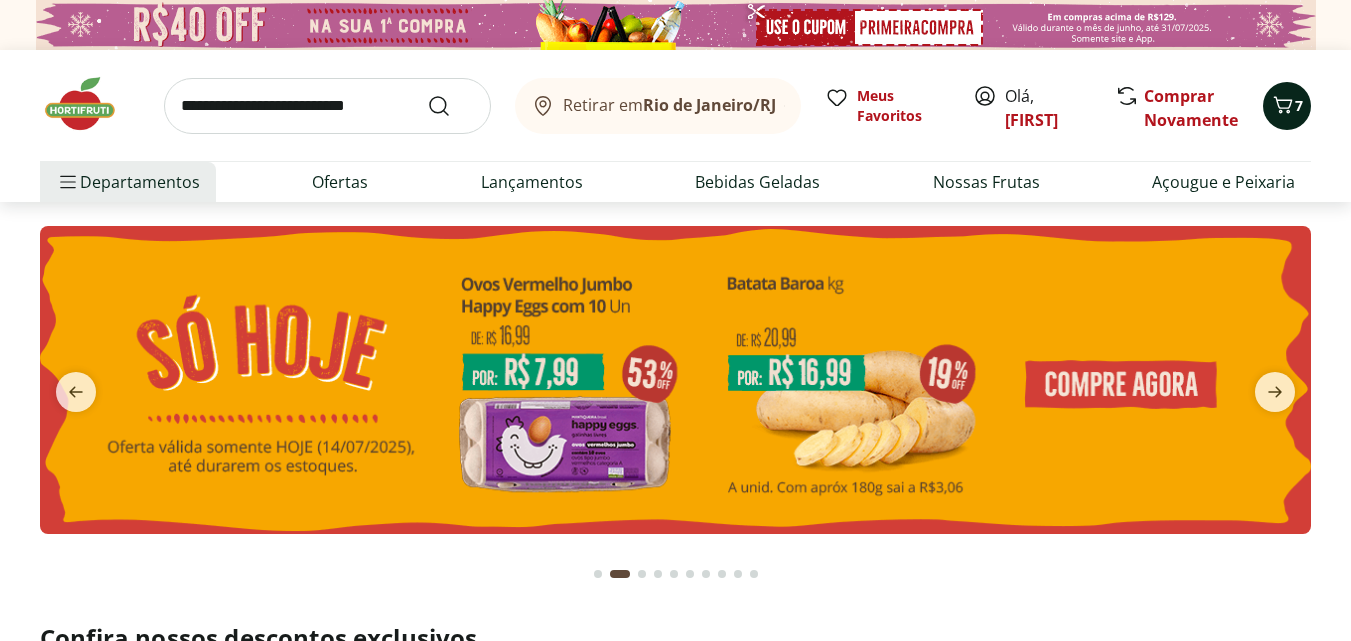 click 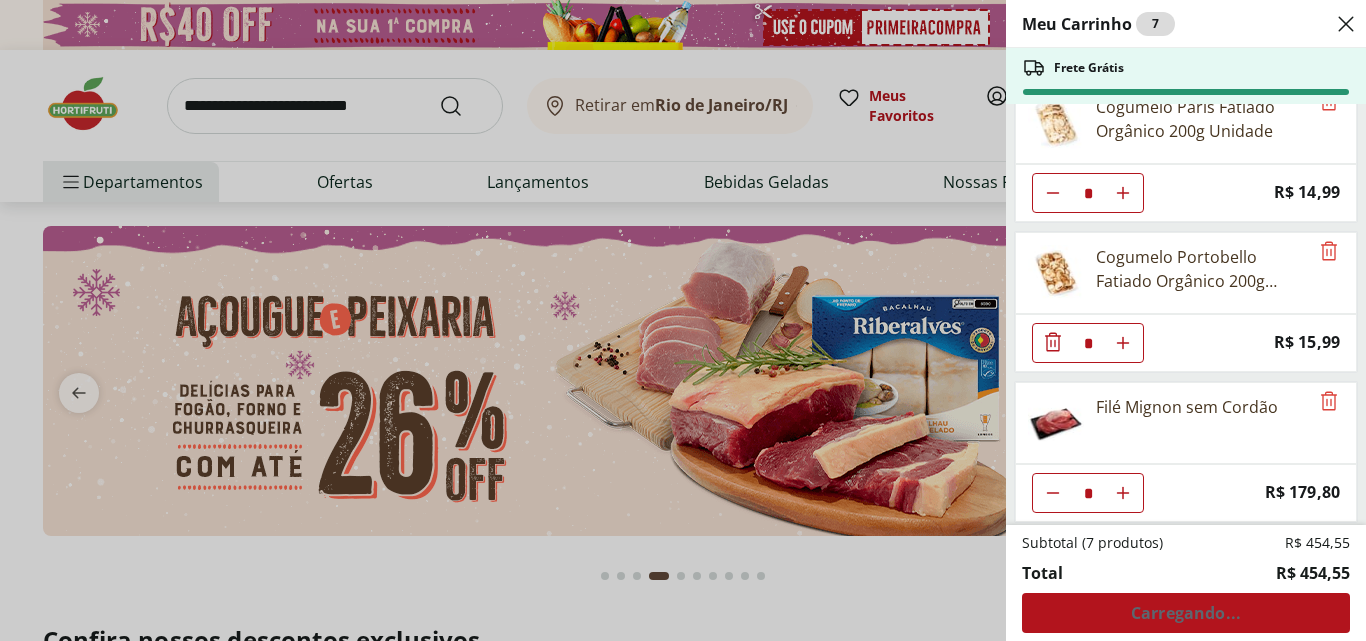 scroll, scrollTop: 337, scrollLeft: 0, axis: vertical 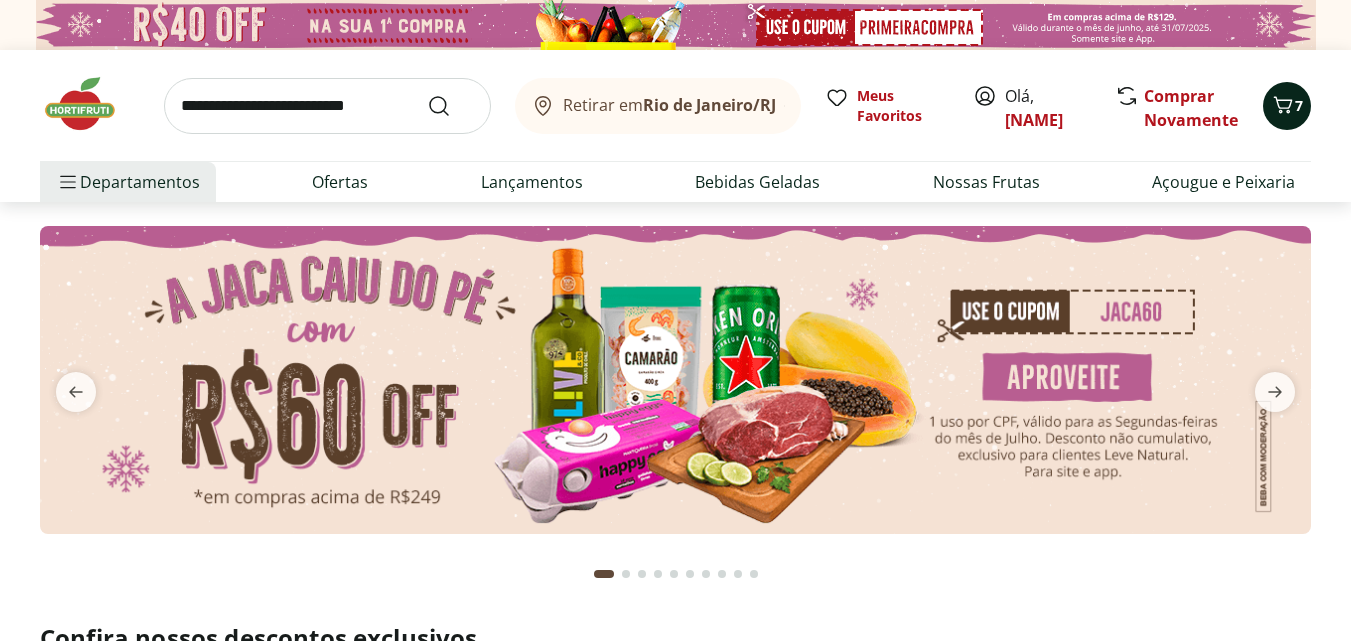 click 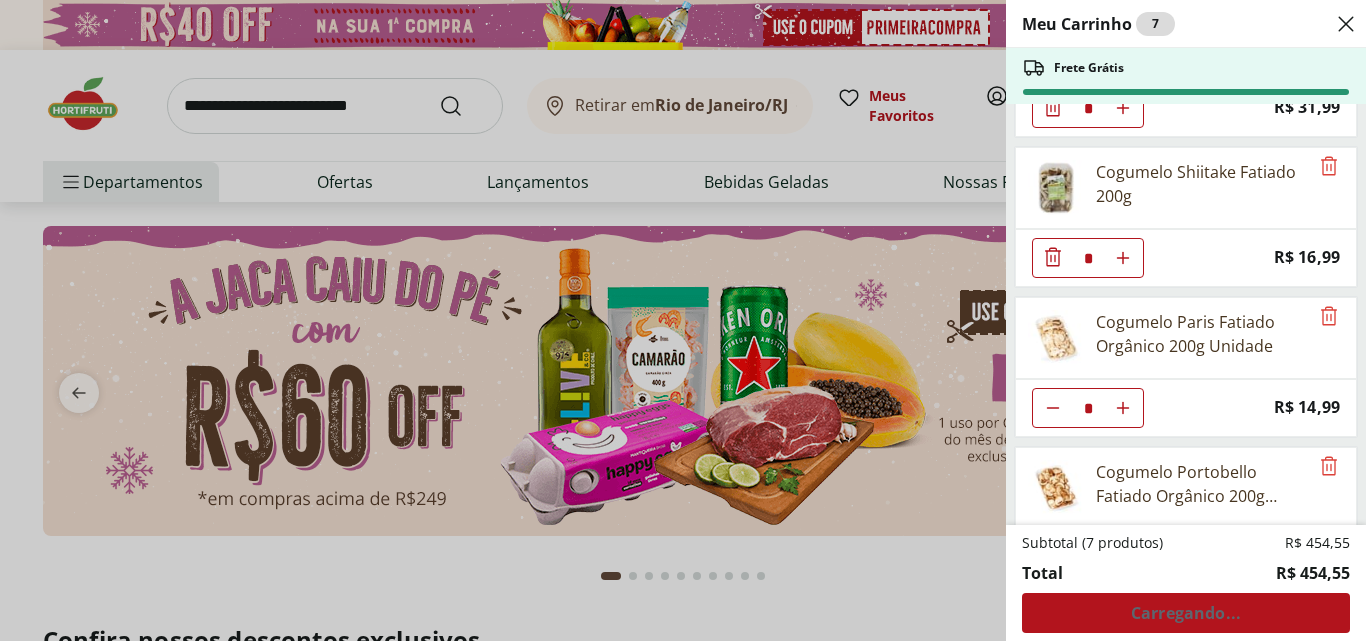 scroll, scrollTop: 337, scrollLeft: 0, axis: vertical 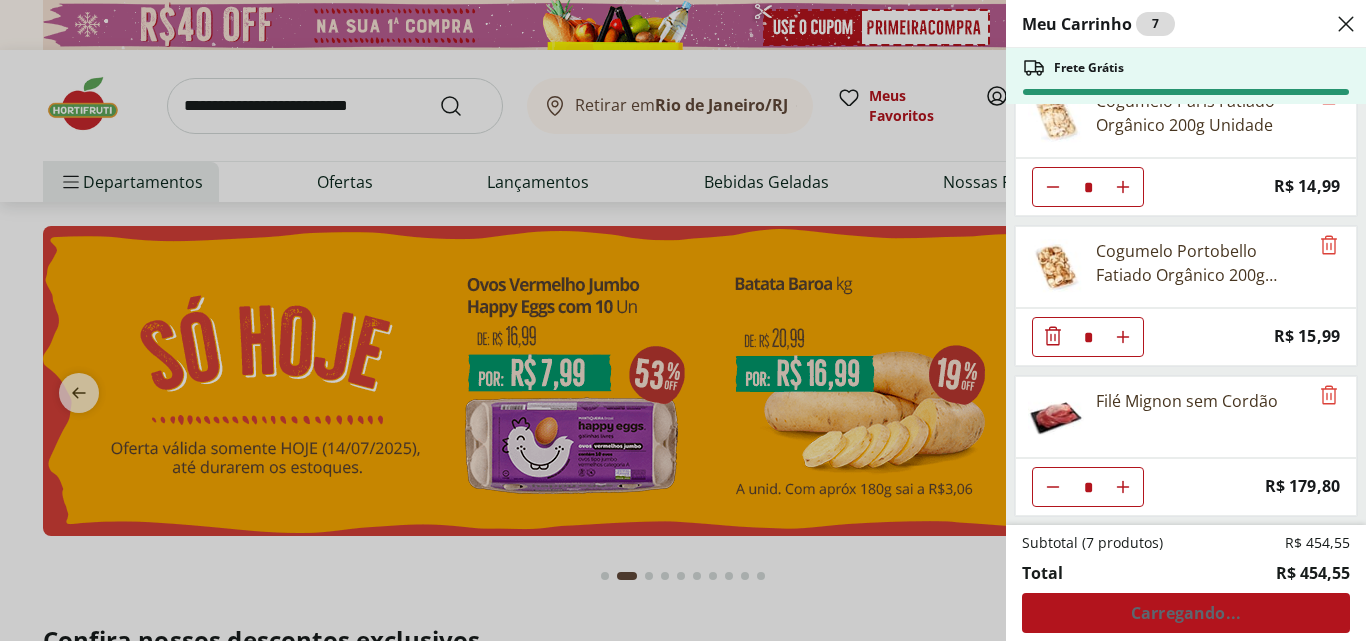 click on "Subtotal (7 produtos) R$ 454,55 Total R$ 454,55 Carregando..." at bounding box center [1186, 583] 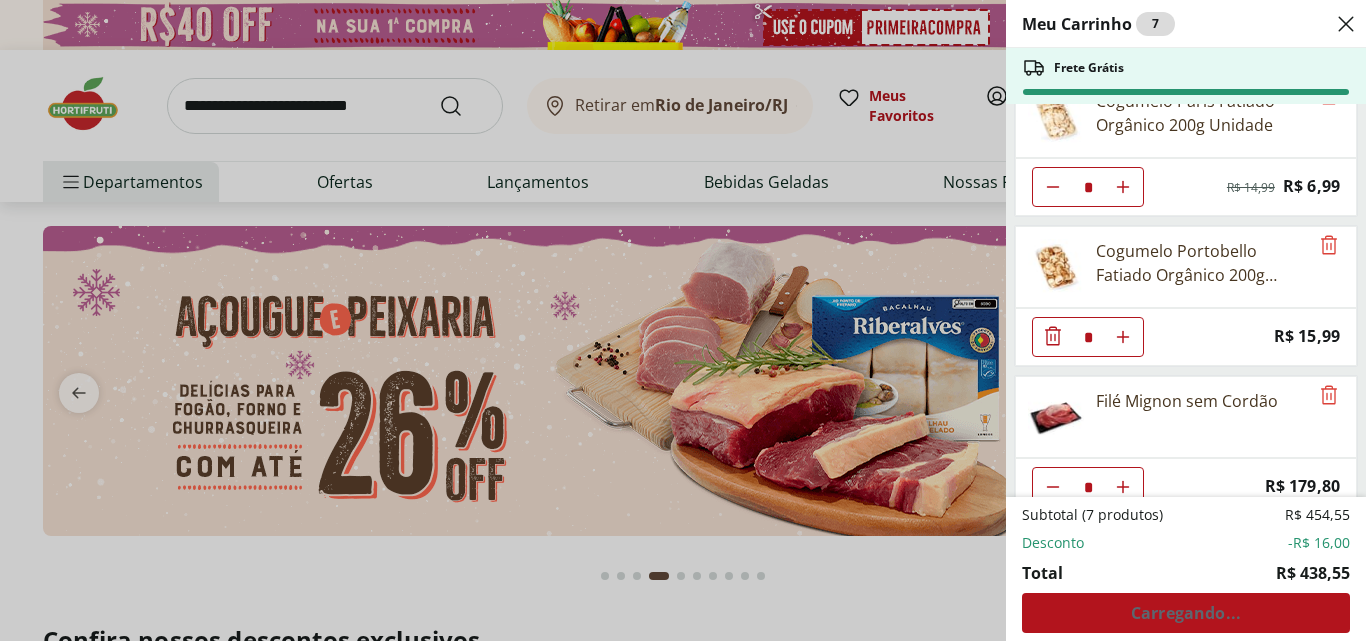 click on "Subtotal (7 produtos) R$ 454,55 Desconto -R$ 16,00 Total R$ 438,55 Carregando..." at bounding box center (1186, 569) 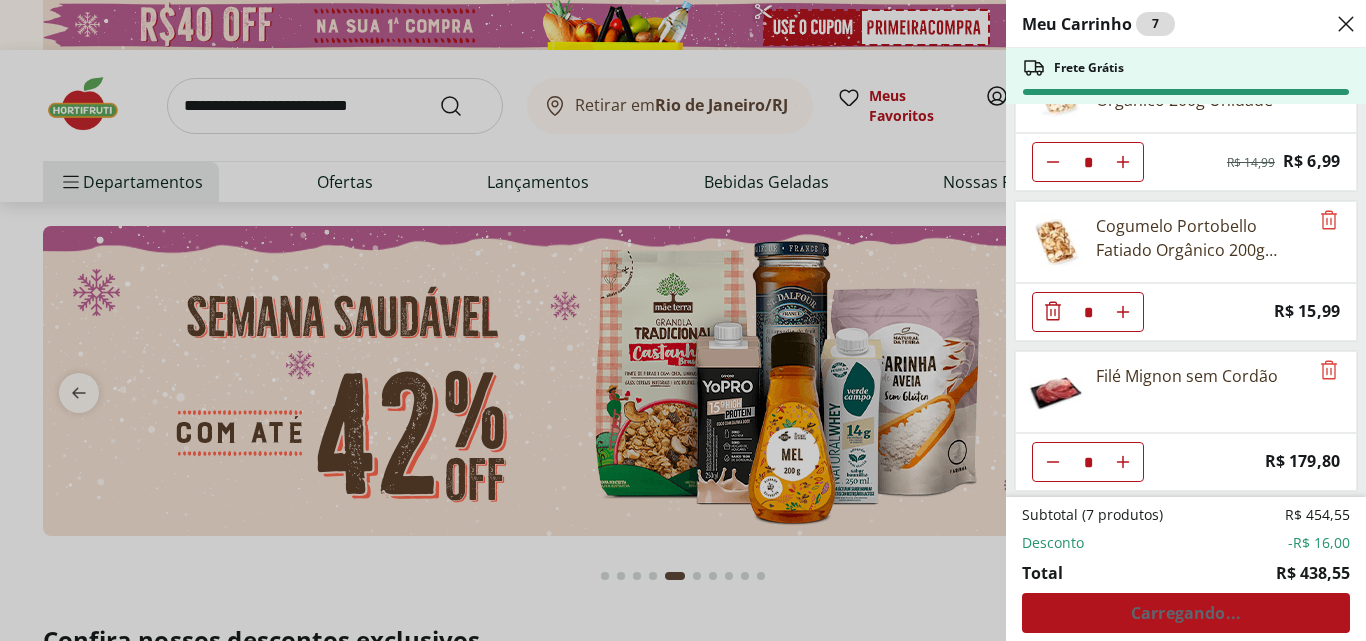 scroll, scrollTop: 365, scrollLeft: 0, axis: vertical 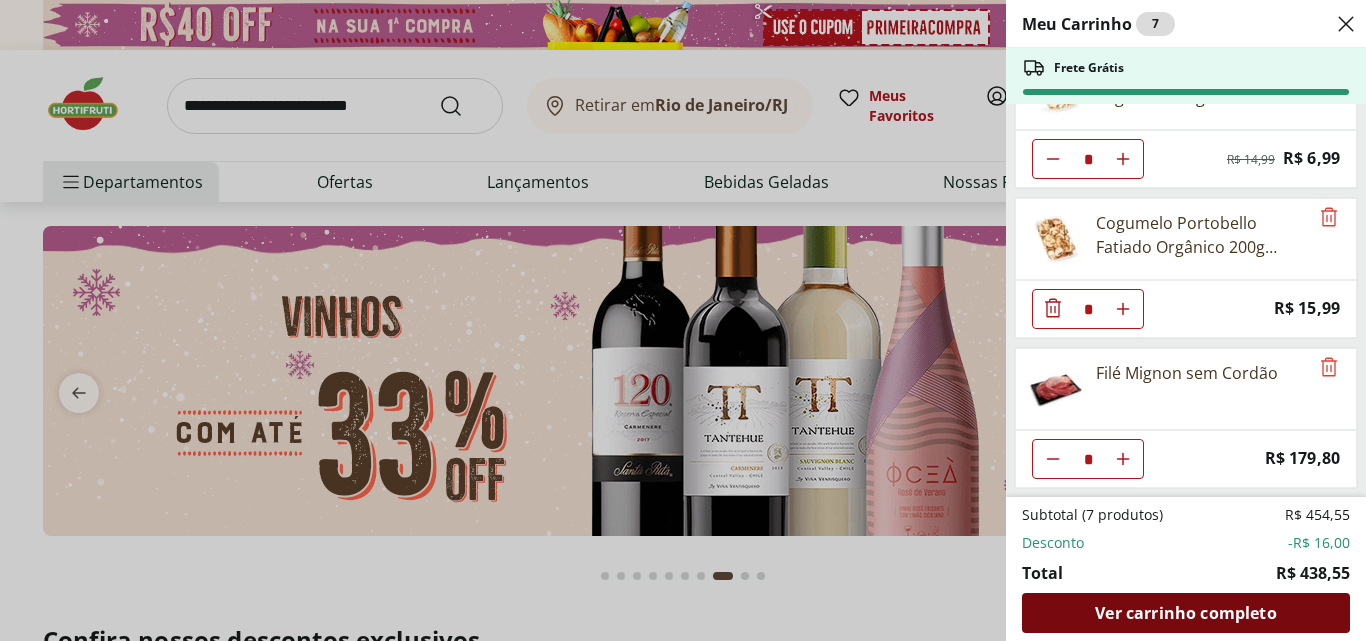 click on "Ver carrinho completo" at bounding box center [1185, 613] 